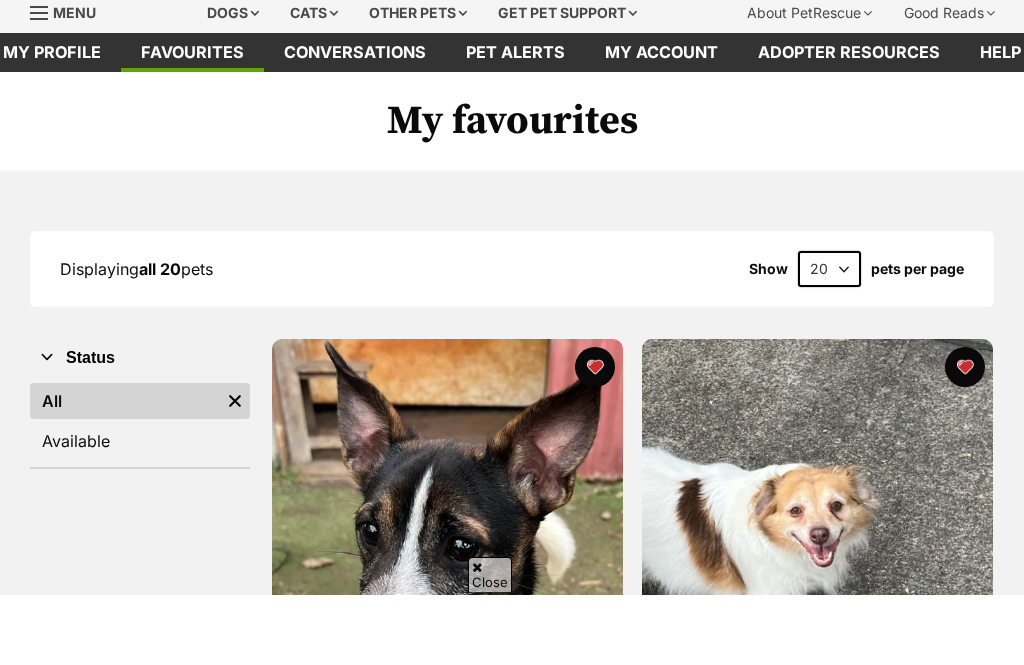 scroll, scrollTop: 70, scrollLeft: 0, axis: vertical 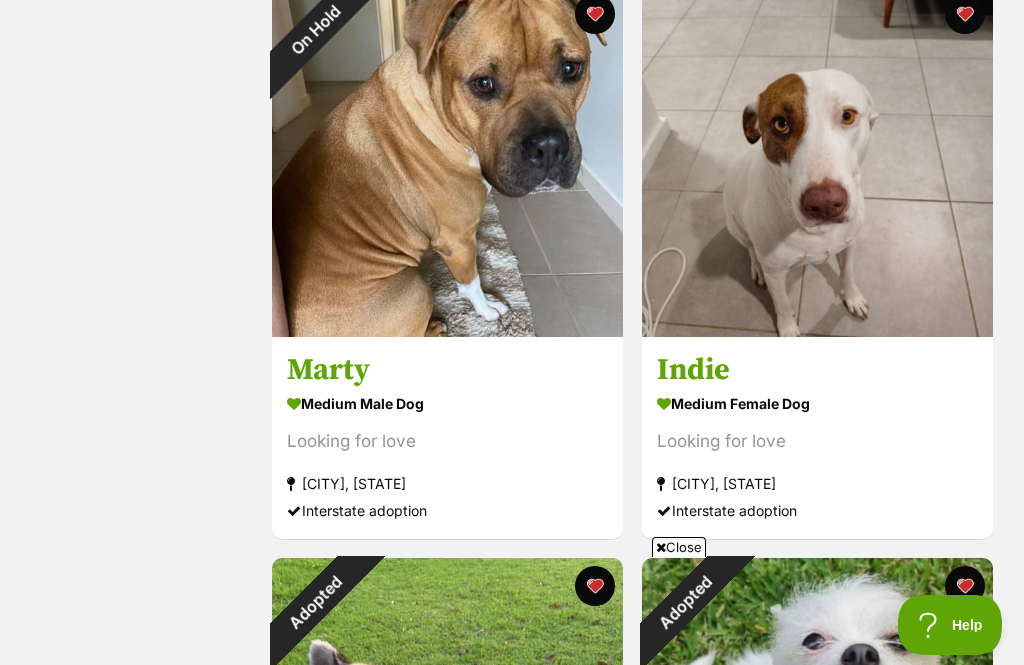 click on "medium female Dog
Looking for love
Mission Beach, QLD
Interstate adoption" at bounding box center [817, 456] 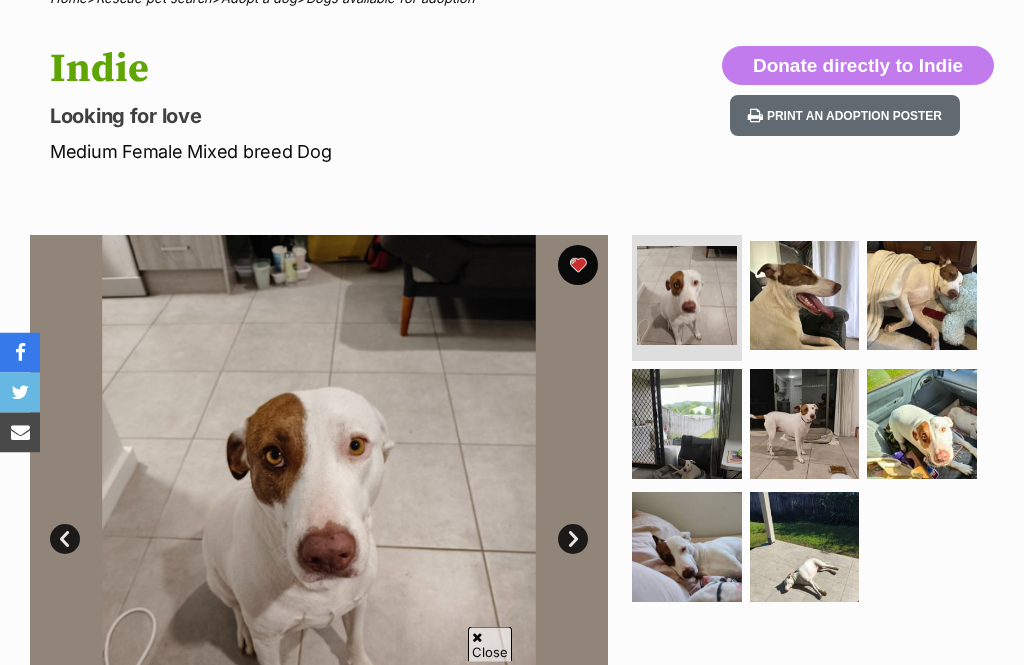scroll, scrollTop: 322, scrollLeft: 0, axis: vertical 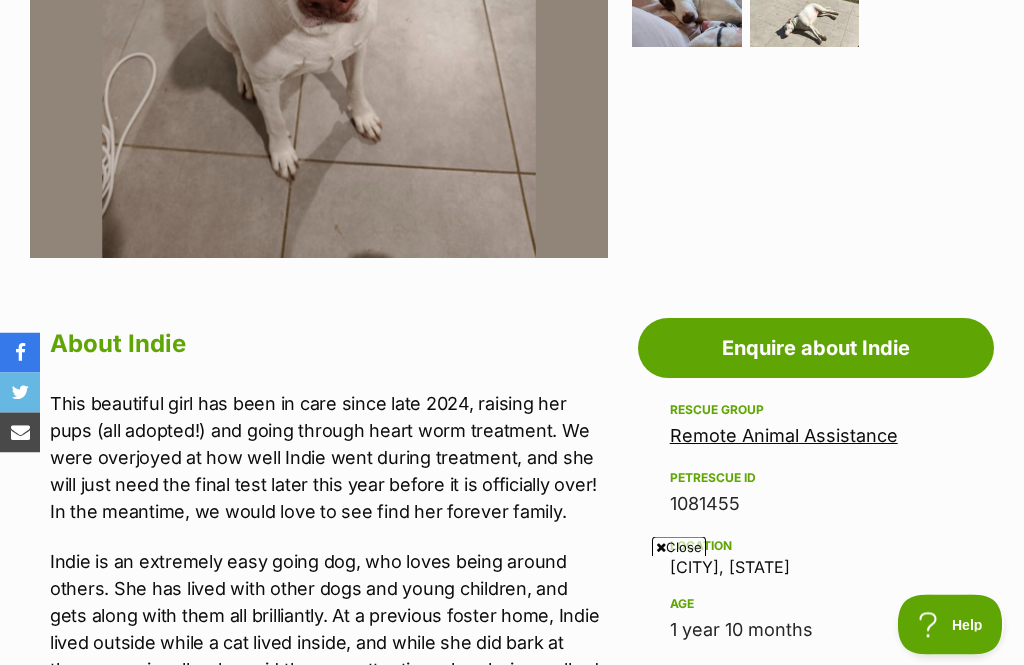 click on "Remote Animal Assistance" at bounding box center (784, 436) 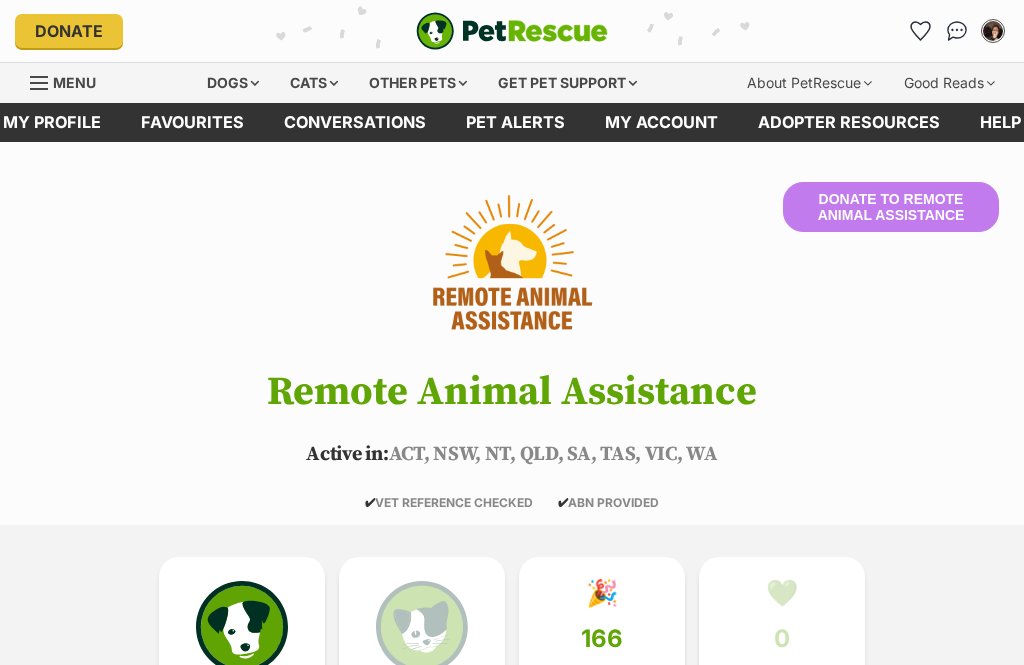 scroll, scrollTop: 665, scrollLeft: 0, axis: vertical 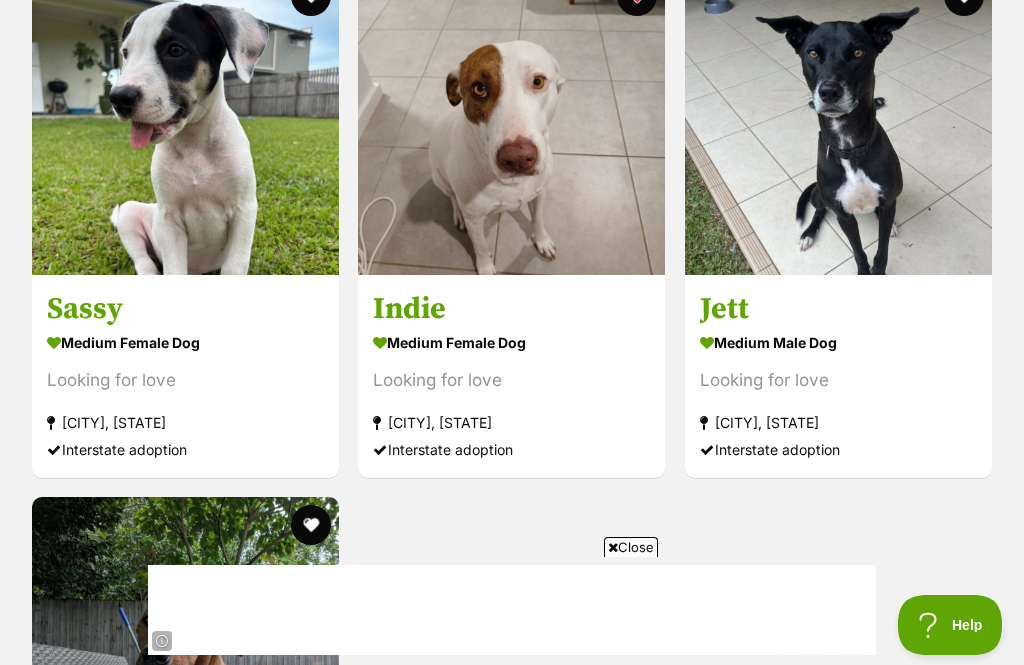 click on "Indie" at bounding box center [511, 309] 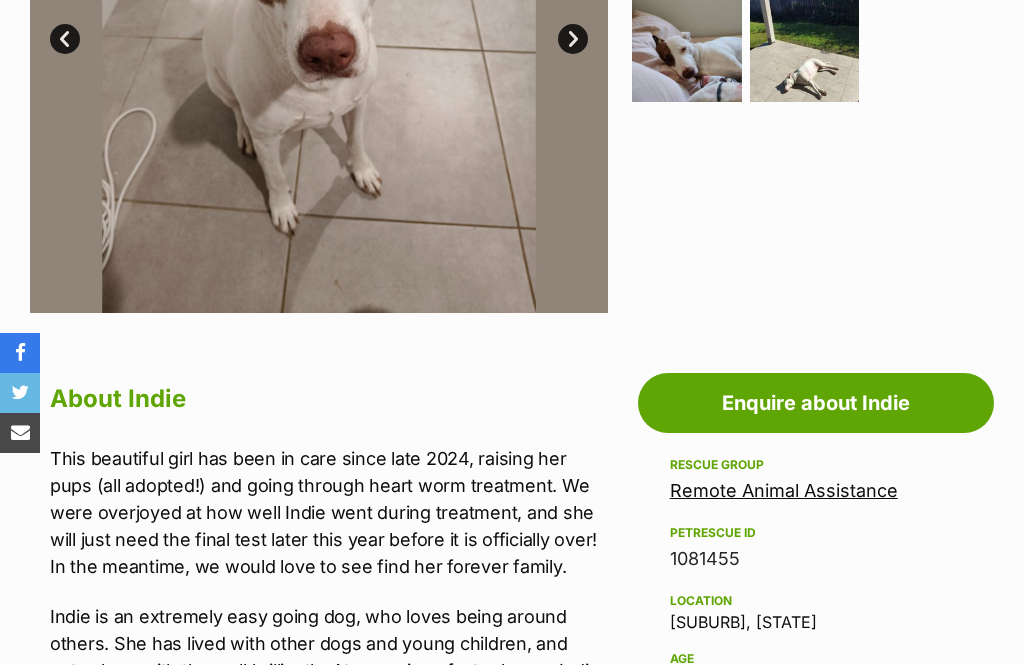 scroll, scrollTop: 749, scrollLeft: 0, axis: vertical 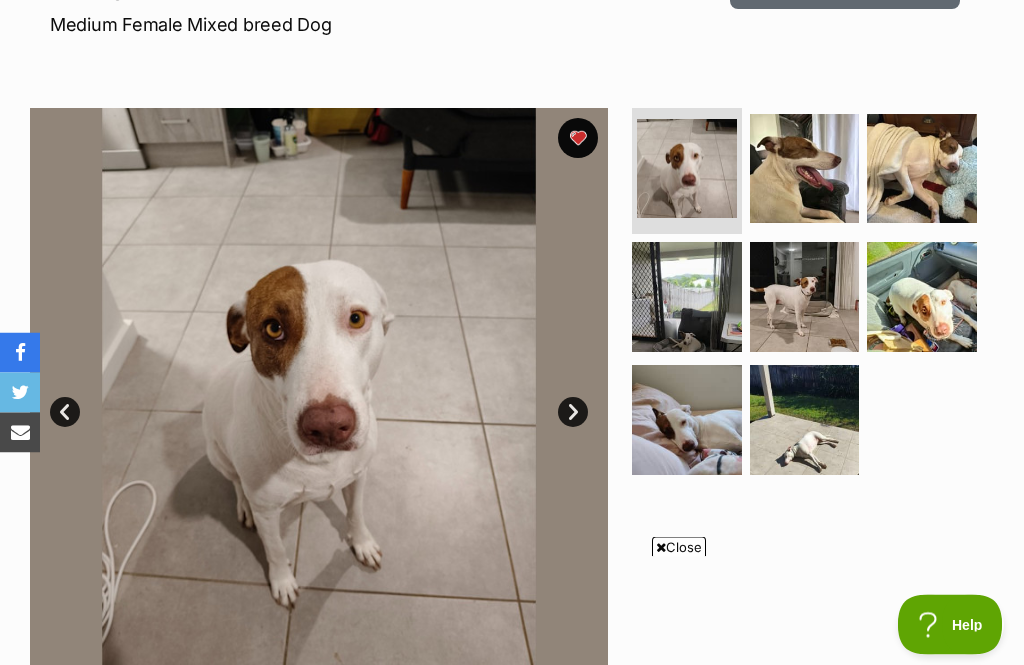 click on "Next" at bounding box center [573, 413] 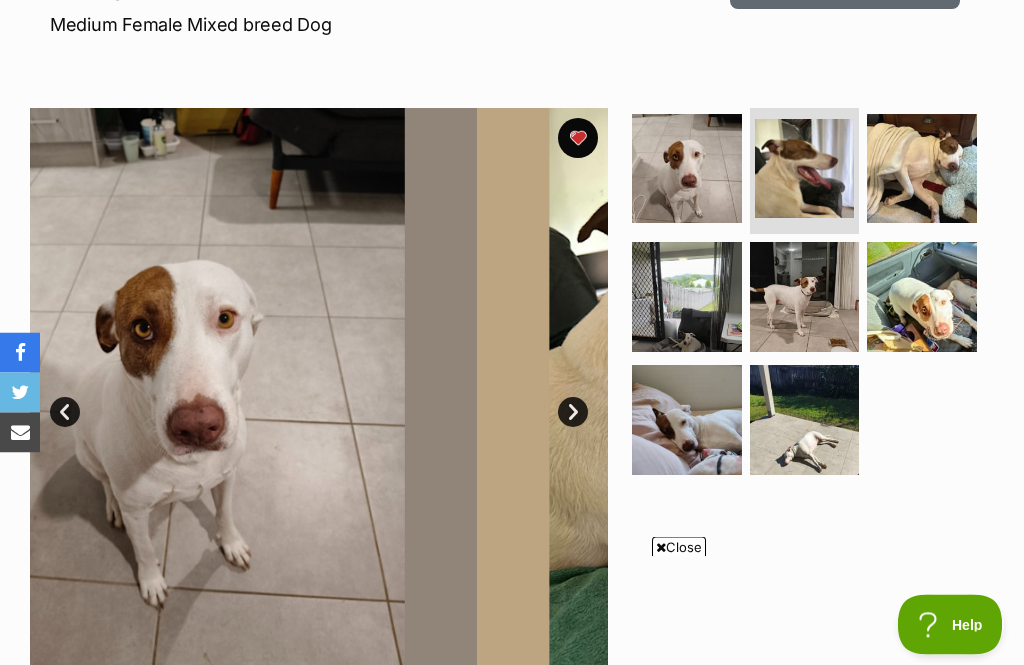 scroll, scrollTop: 308, scrollLeft: 0, axis: vertical 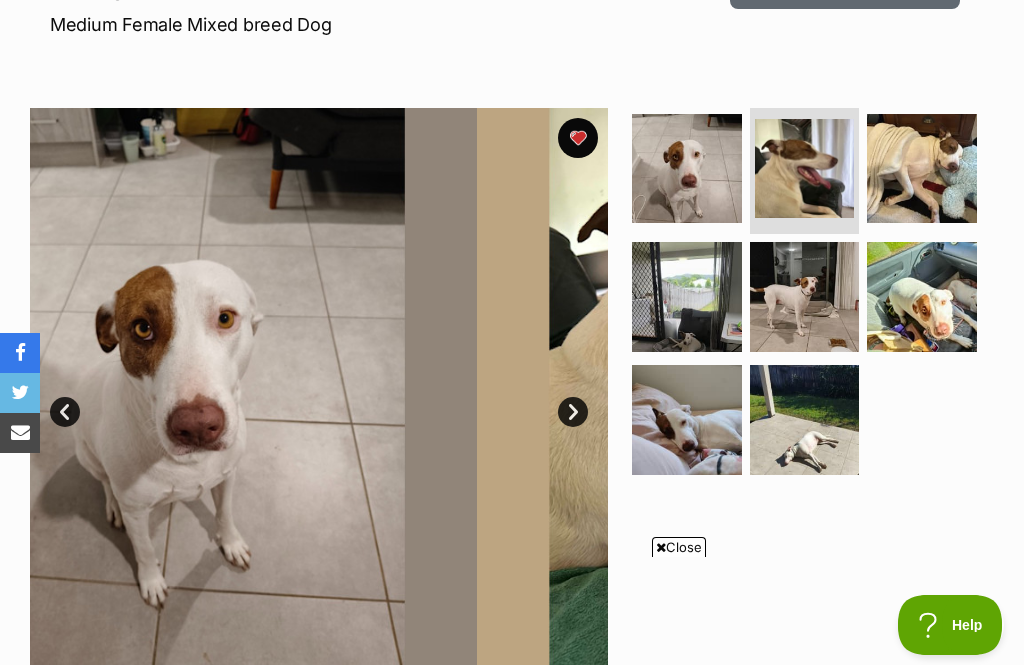 click on "Next" at bounding box center (573, 412) 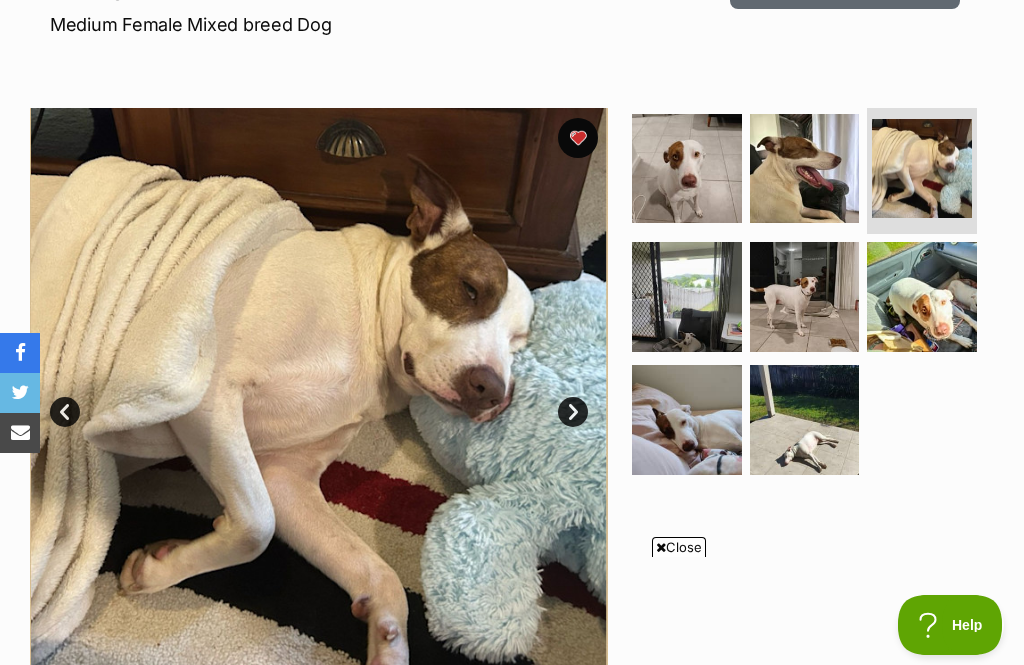 click on "Next" at bounding box center [573, 412] 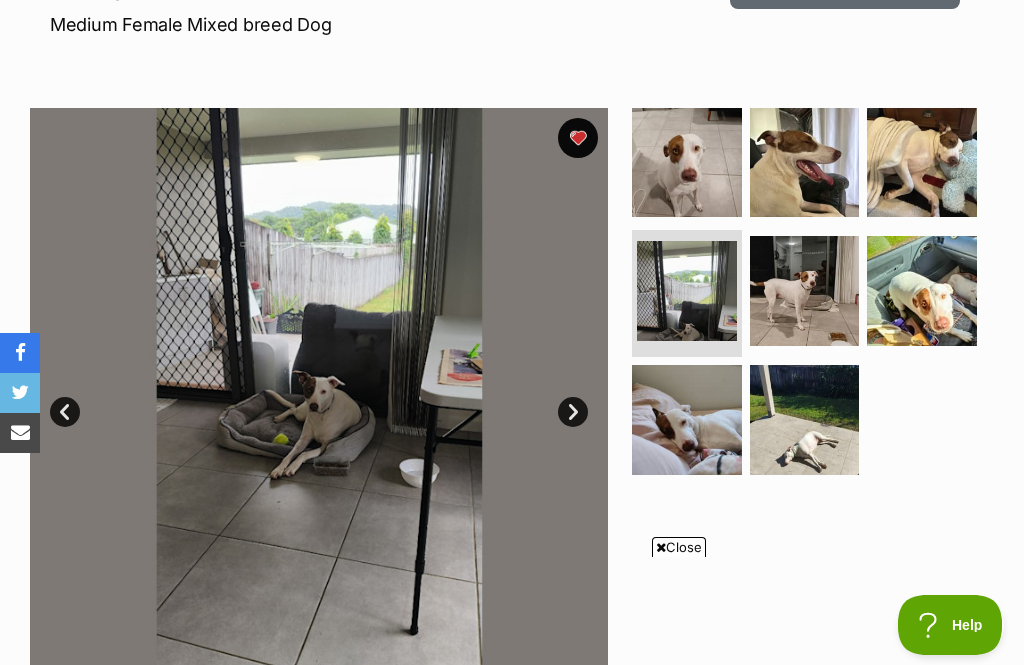 click on "Next" at bounding box center (573, 412) 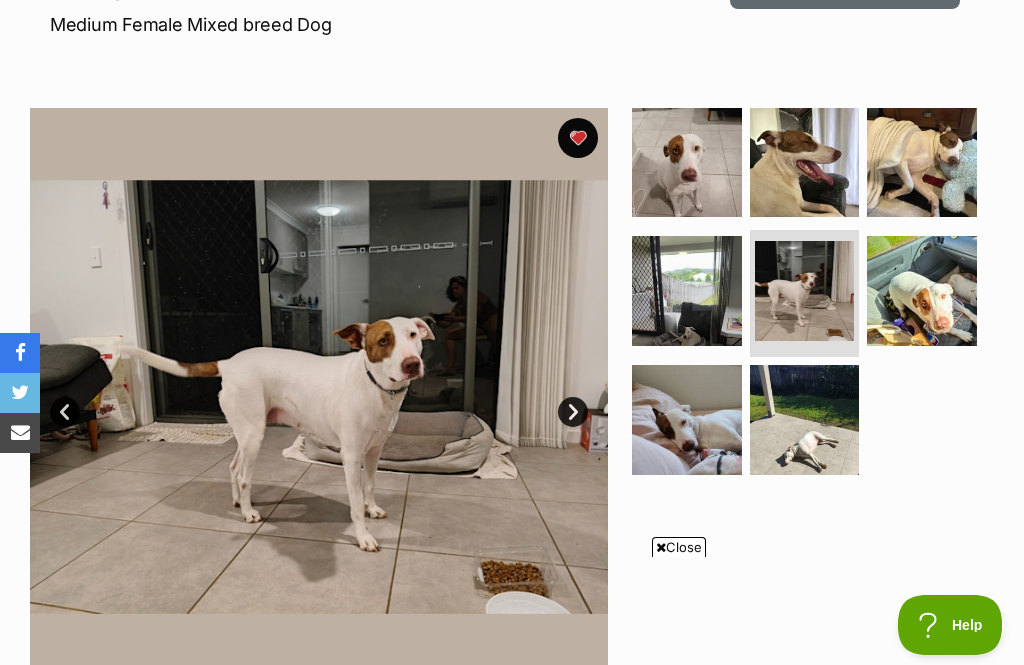 click on "Next" at bounding box center [573, 412] 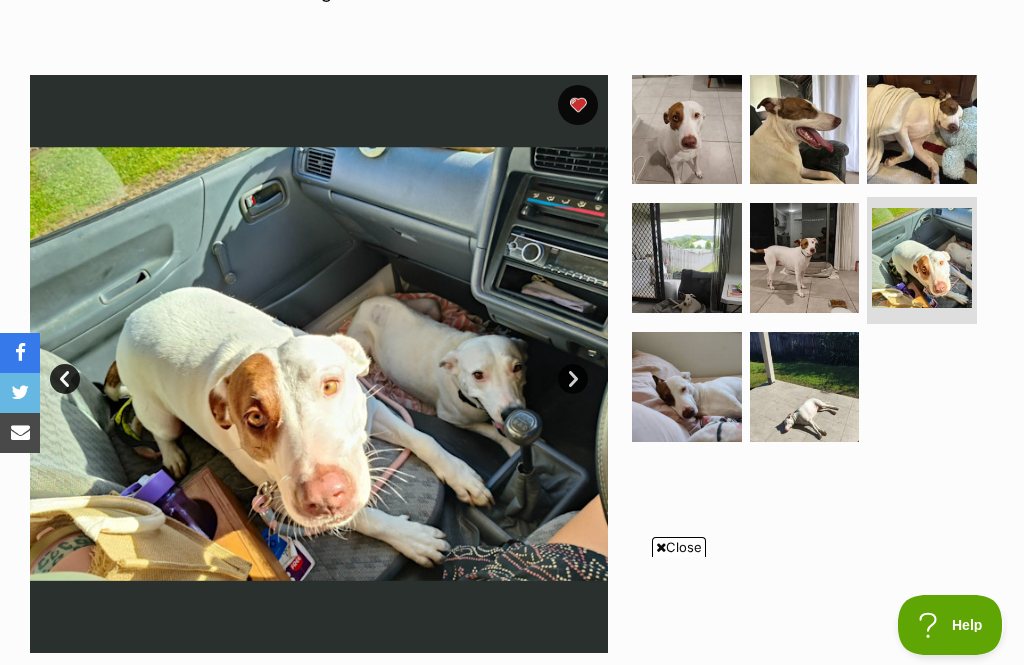 scroll, scrollTop: 343, scrollLeft: 0, axis: vertical 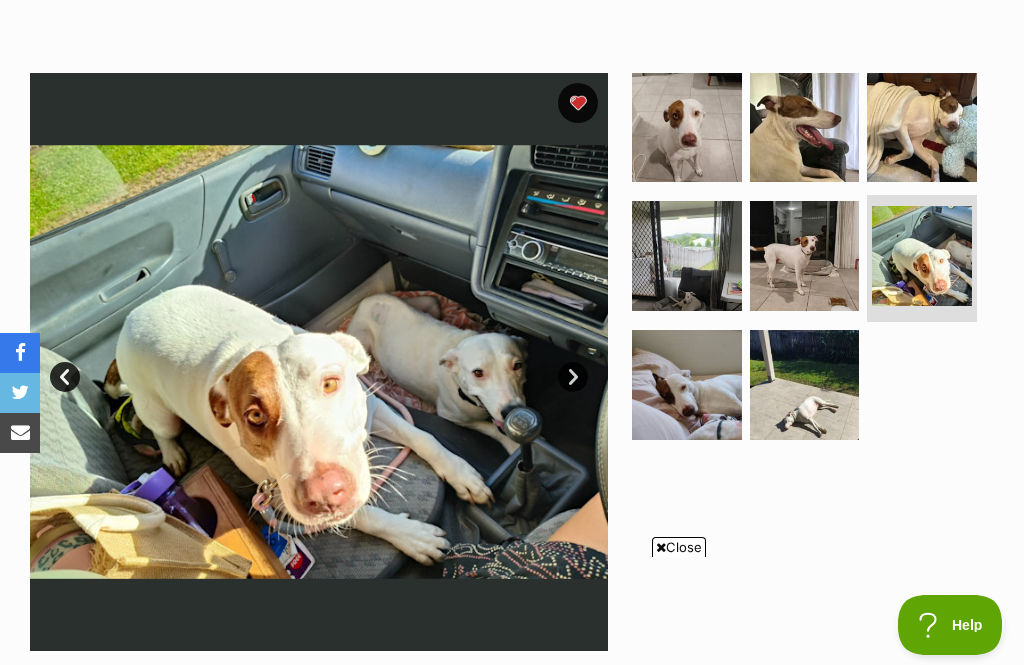 click on "Next" at bounding box center [573, 377] 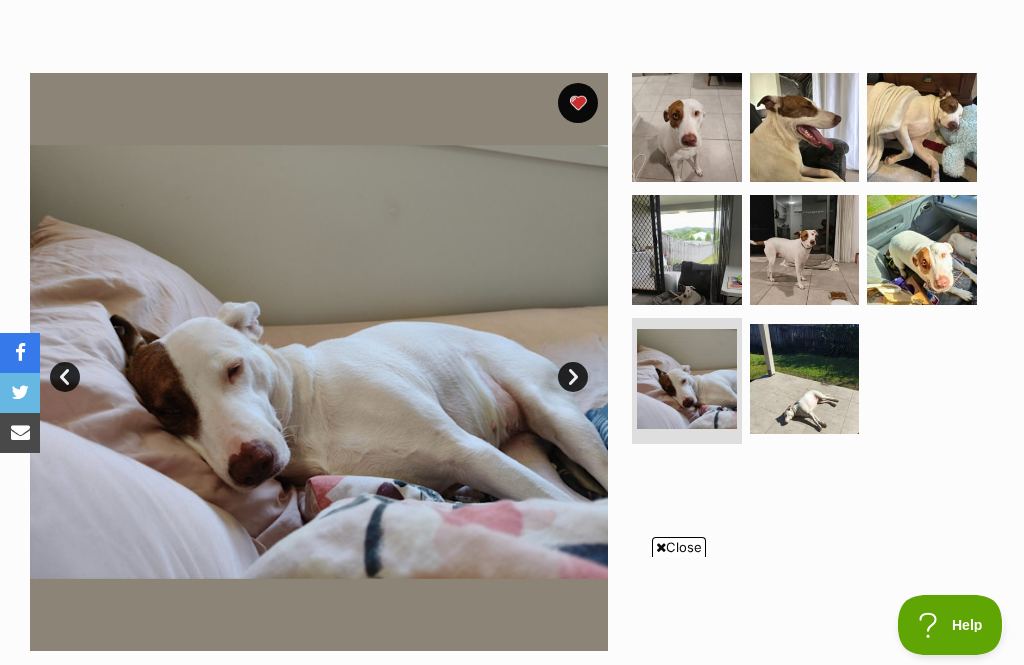 click at bounding box center (319, 362) 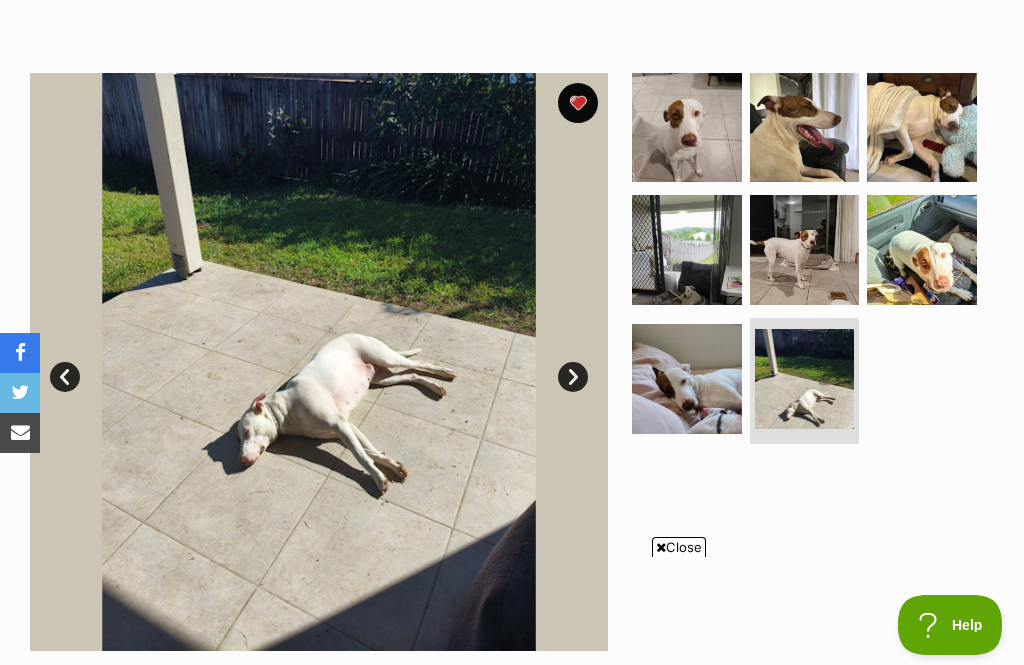 click on "Next" at bounding box center (573, 377) 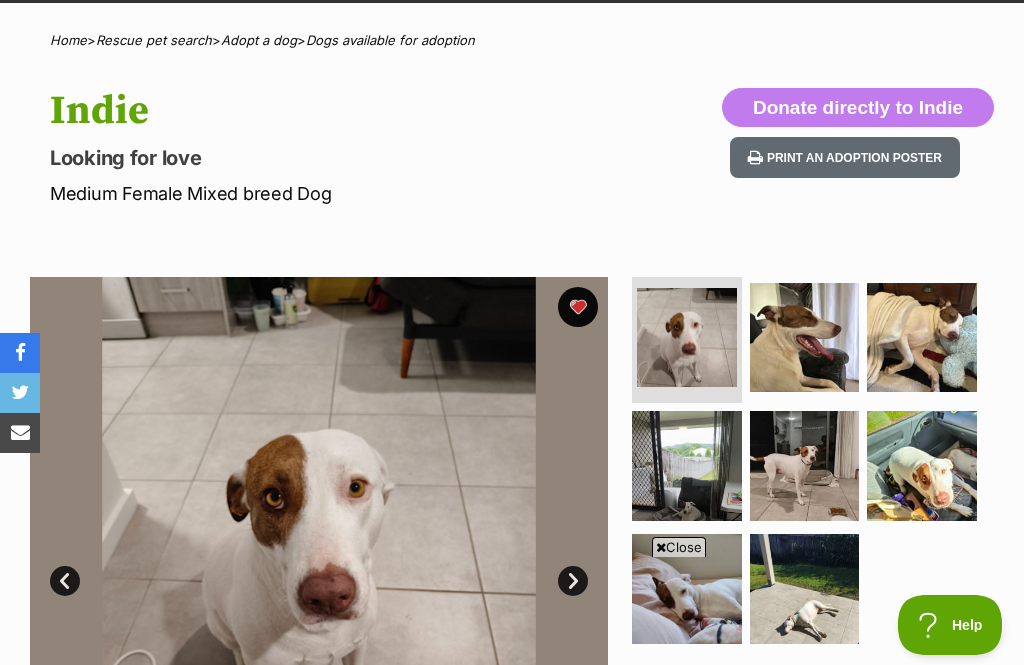 scroll, scrollTop: 0, scrollLeft: 0, axis: both 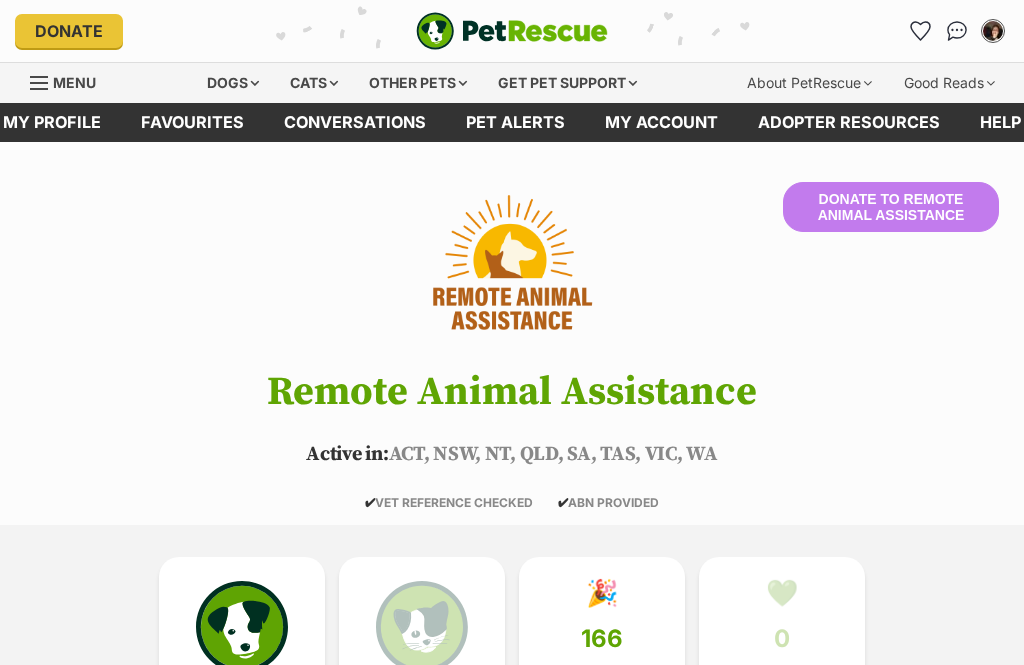 click on "Dogs" at bounding box center (233, 83) 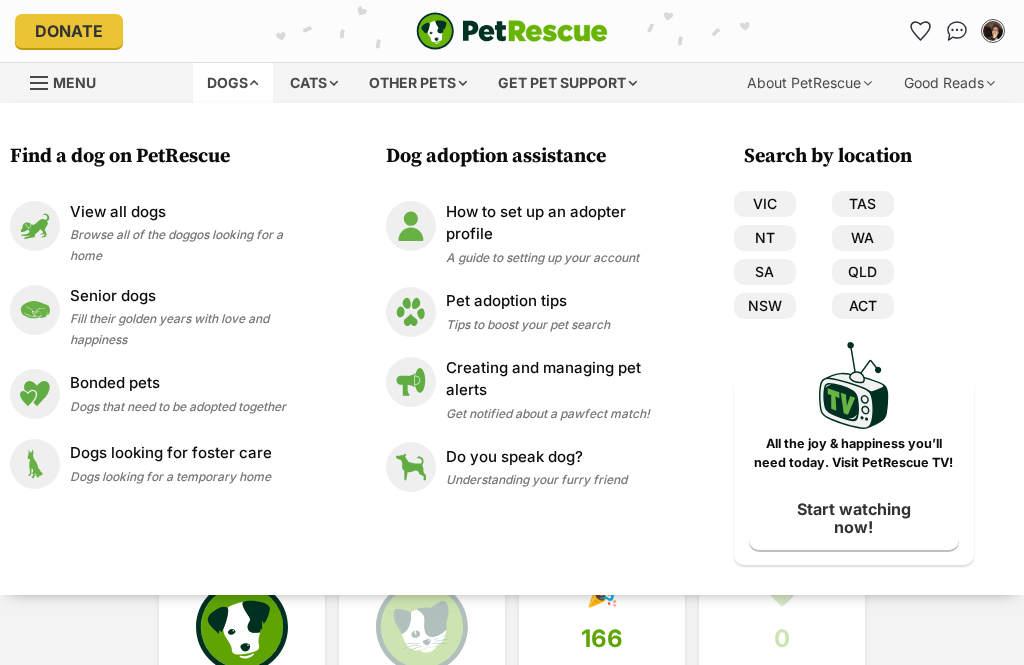 scroll, scrollTop: 0, scrollLeft: 0, axis: both 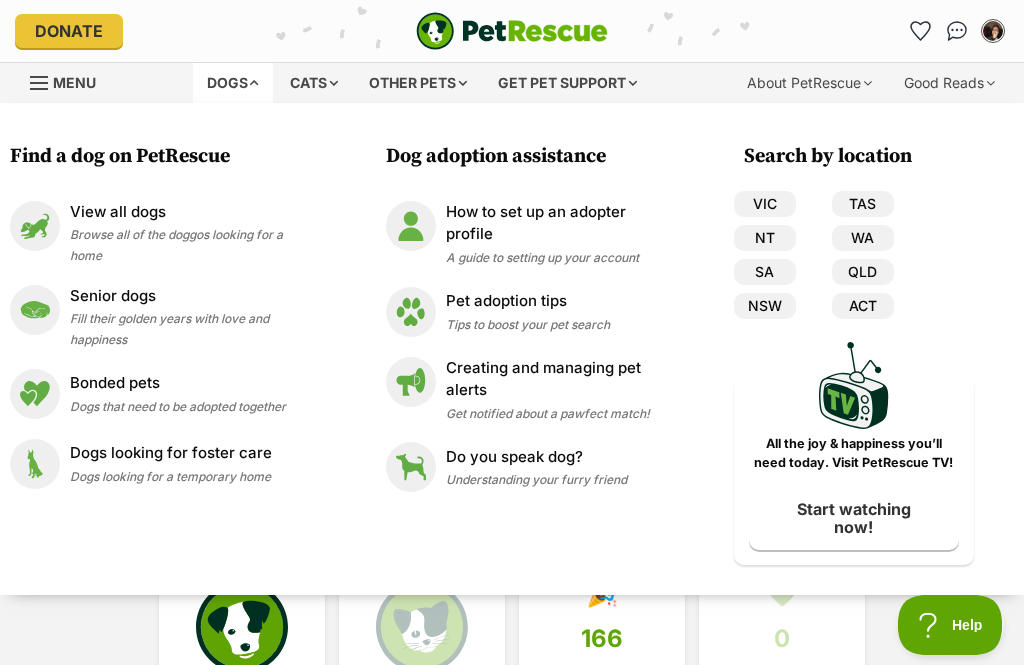 click on "View all dogs" at bounding box center [193, 212] 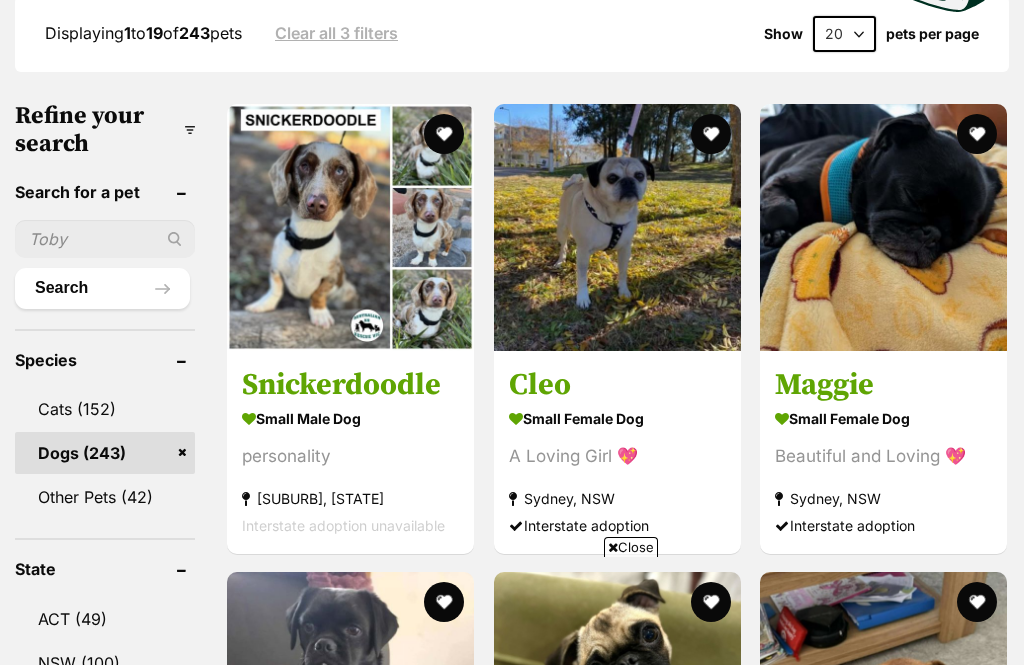 scroll, scrollTop: 597, scrollLeft: 0, axis: vertical 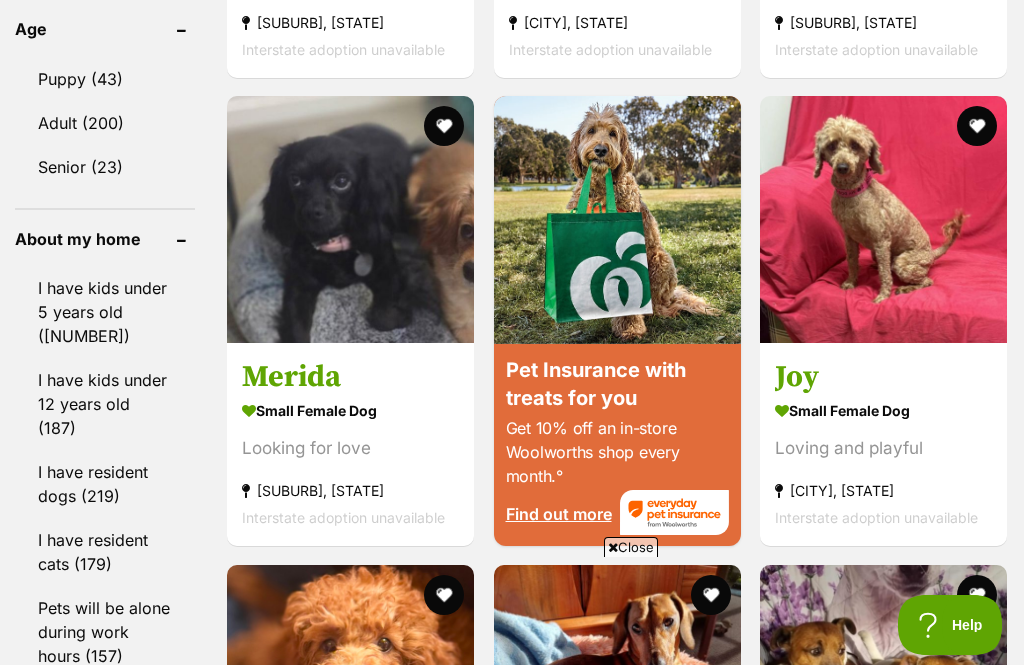click at bounding box center (350, 219) 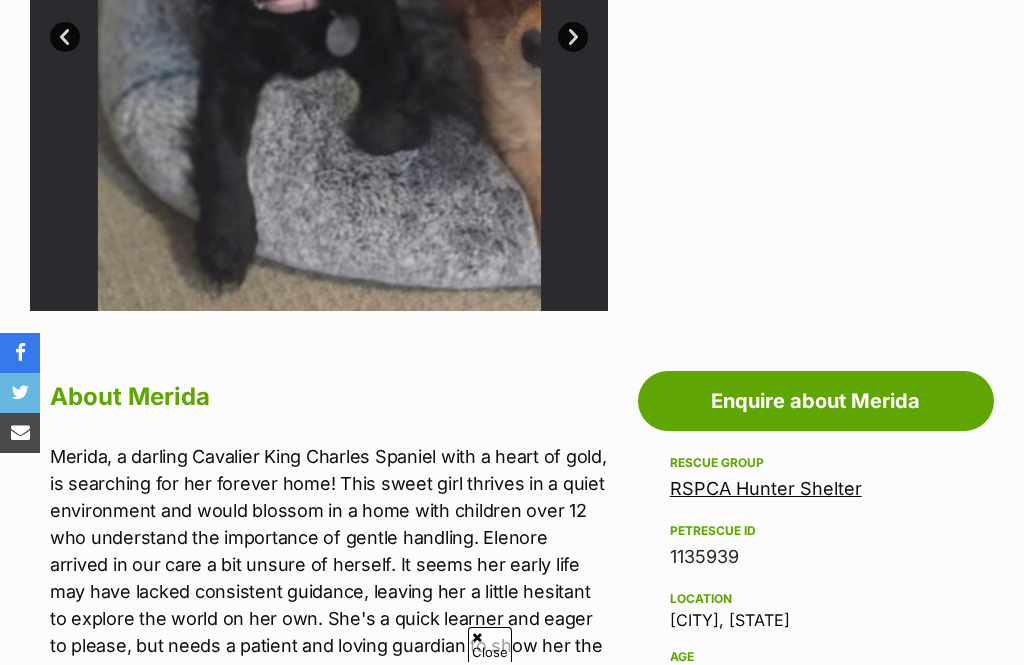 scroll, scrollTop: 698, scrollLeft: 0, axis: vertical 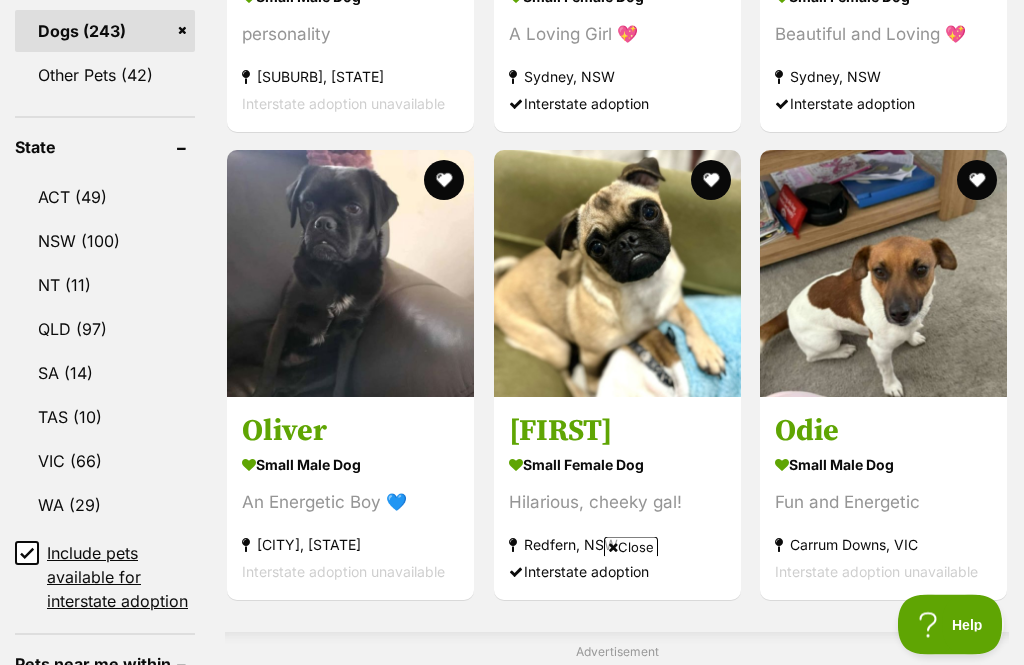 click on "Hilarious, cheeky gal!" at bounding box center (617, 503) 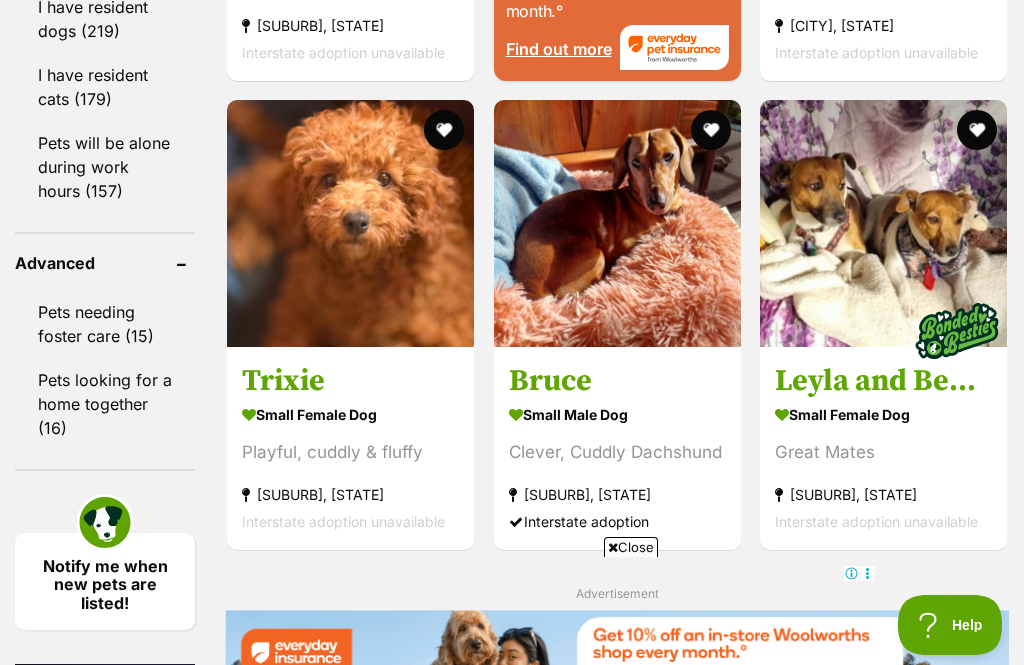 scroll, scrollTop: 2754, scrollLeft: 0, axis: vertical 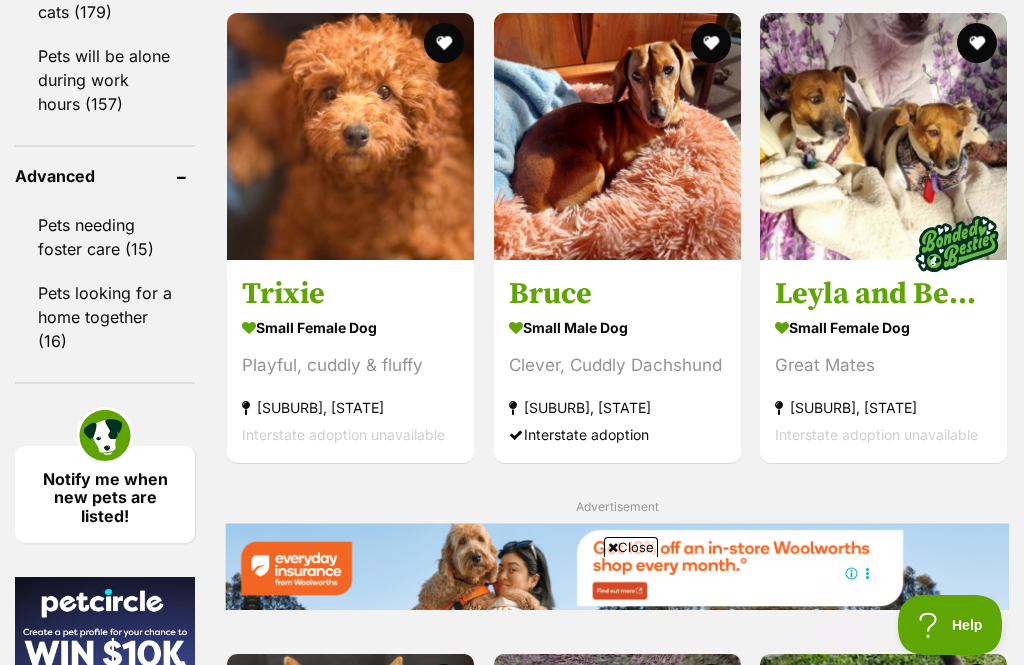 click on "Bruce" at bounding box center [617, 294] 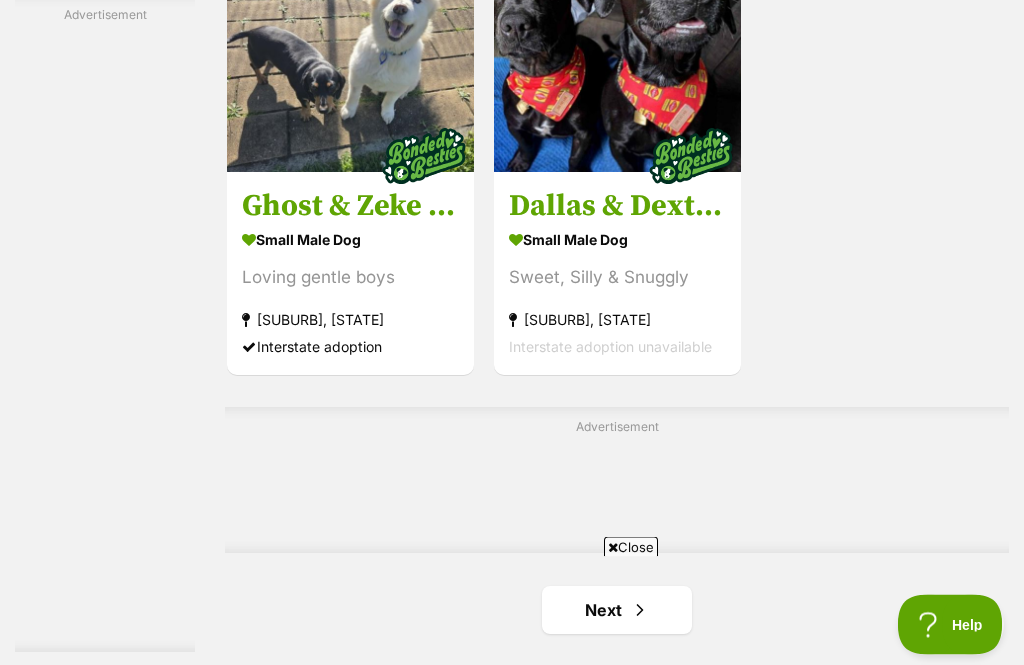 scroll, scrollTop: 4214, scrollLeft: 0, axis: vertical 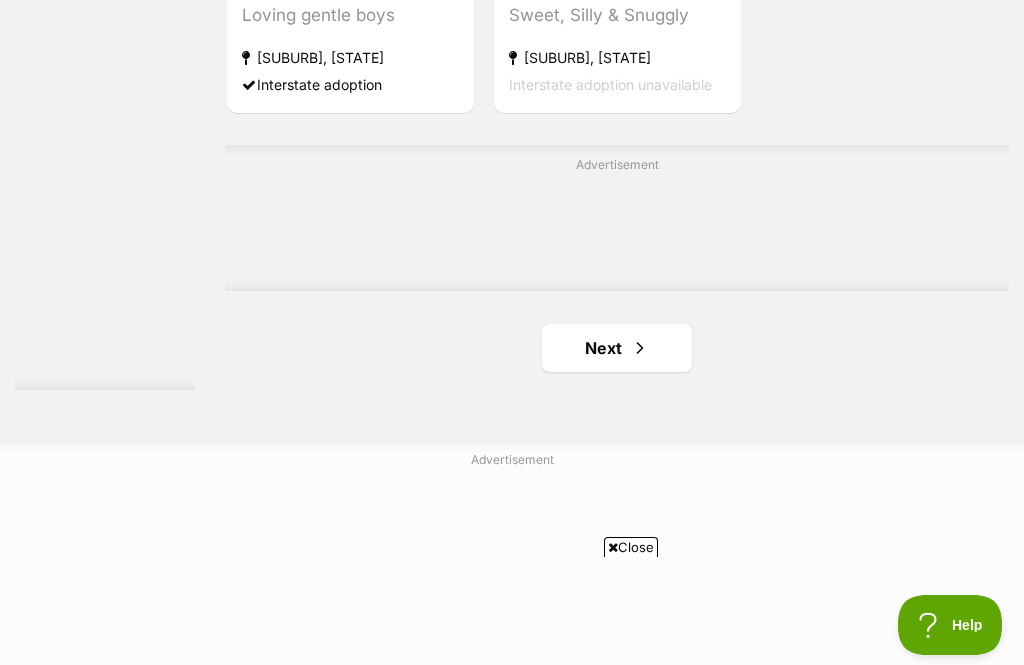 click on "Next" at bounding box center (617, 348) 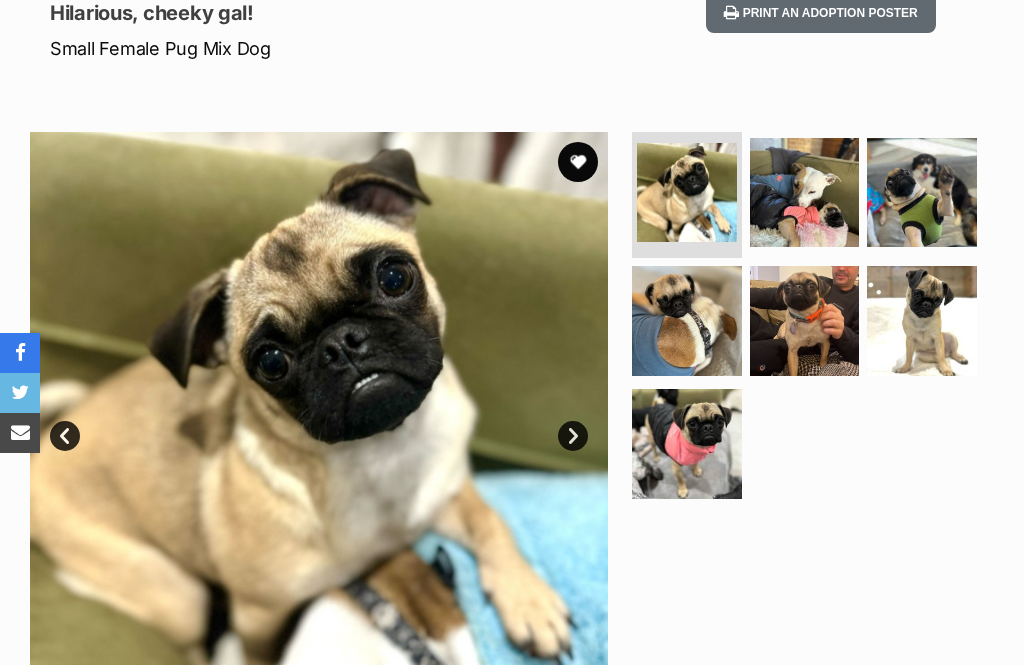 scroll, scrollTop: 306, scrollLeft: 0, axis: vertical 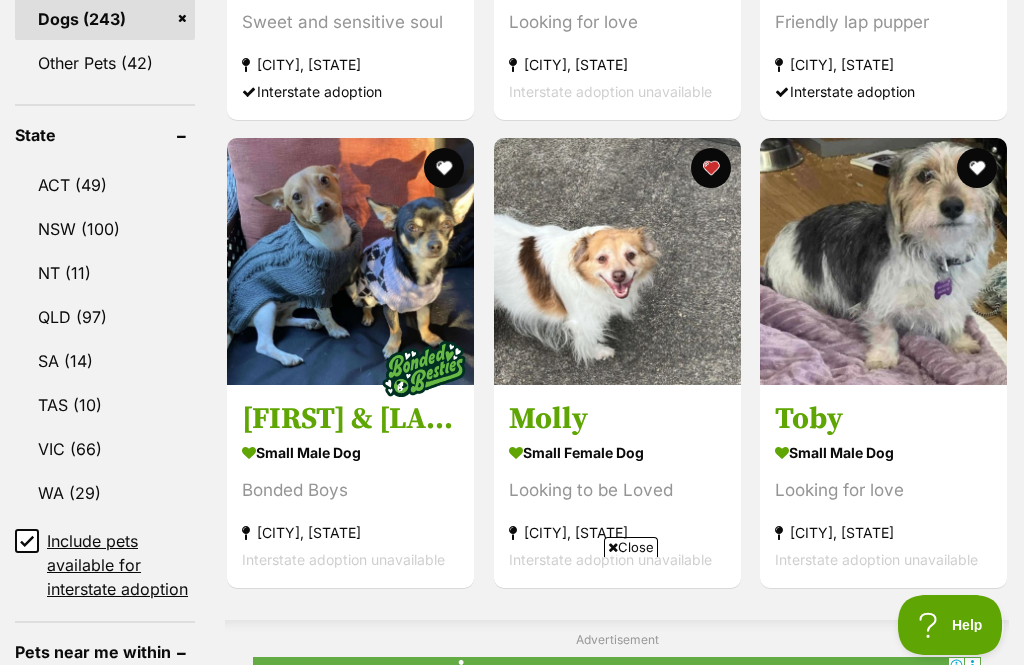 click at bounding box center [617, 261] 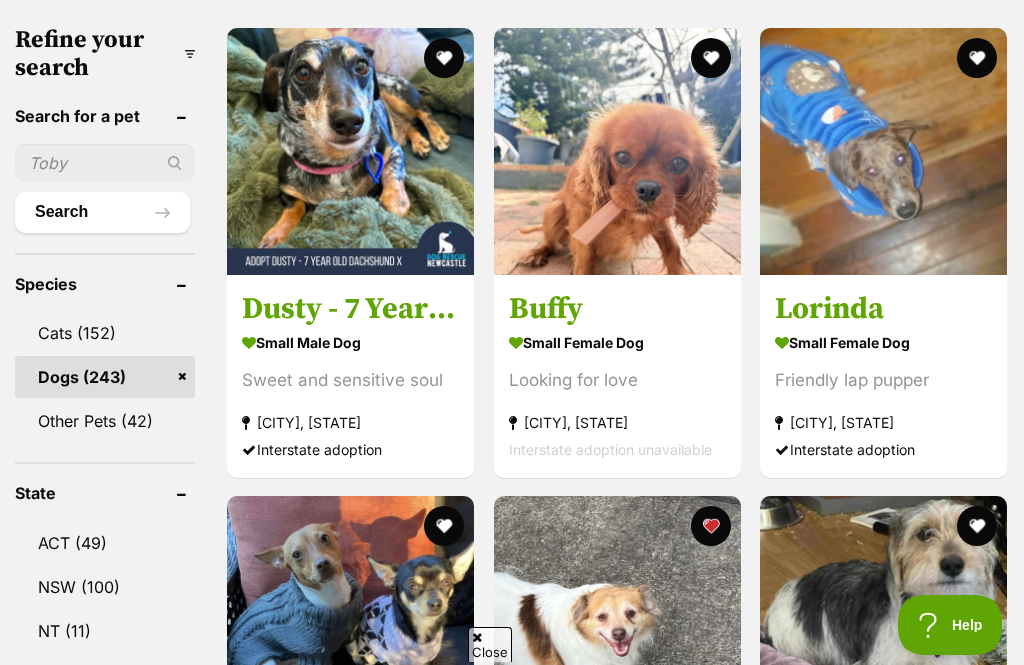 scroll, scrollTop: 663, scrollLeft: 0, axis: vertical 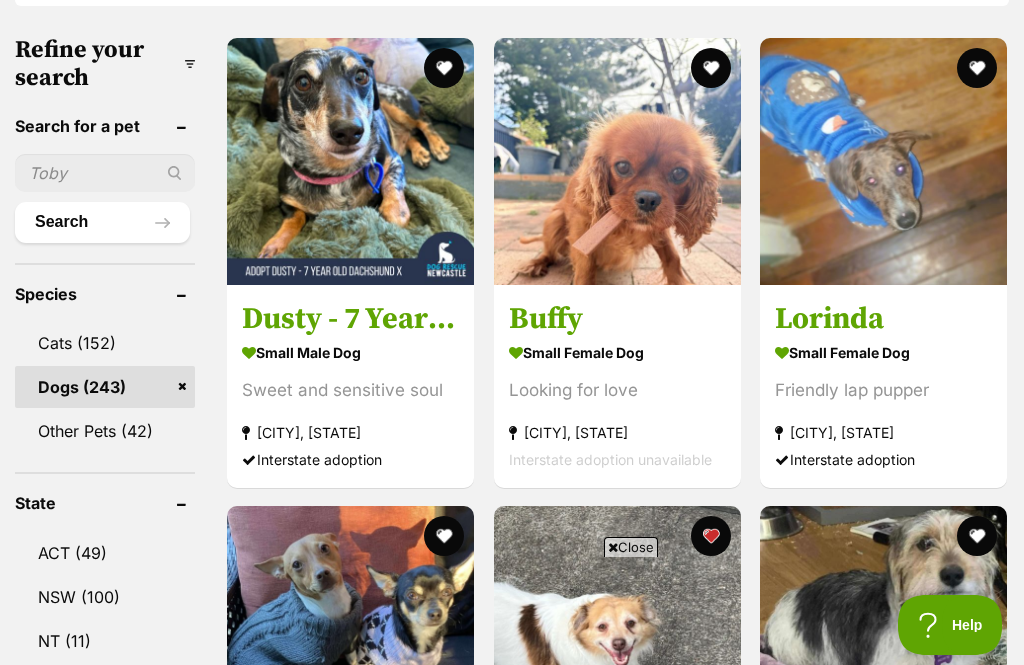 click on "Close" at bounding box center (631, 547) 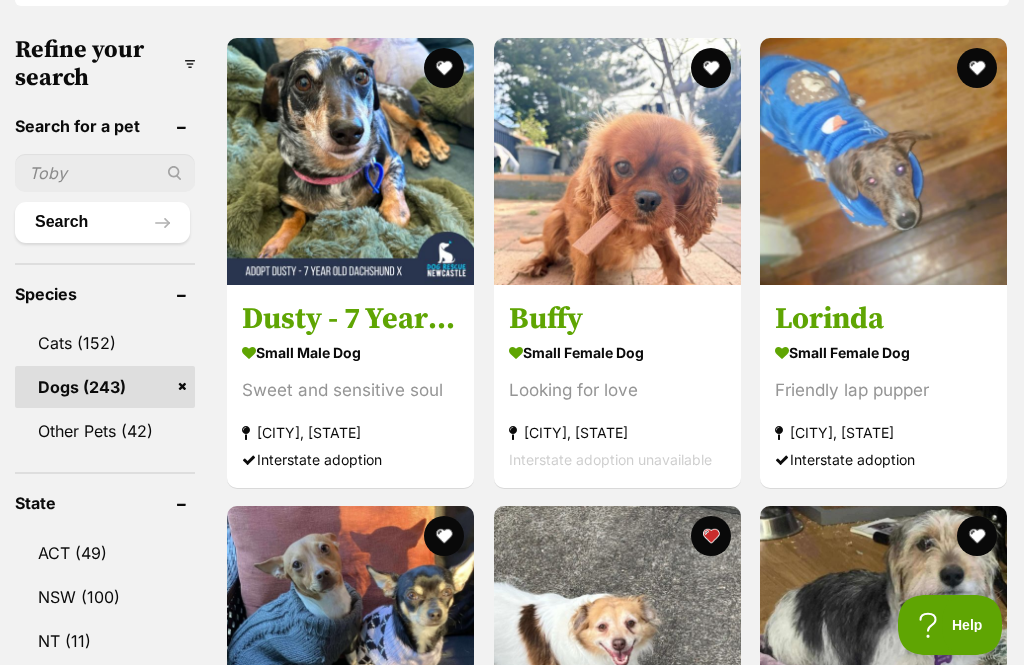 click on "small female Dog
Friendly lap pupper
Toowoomba, QLD
Interstate adoption" at bounding box center [883, 404] 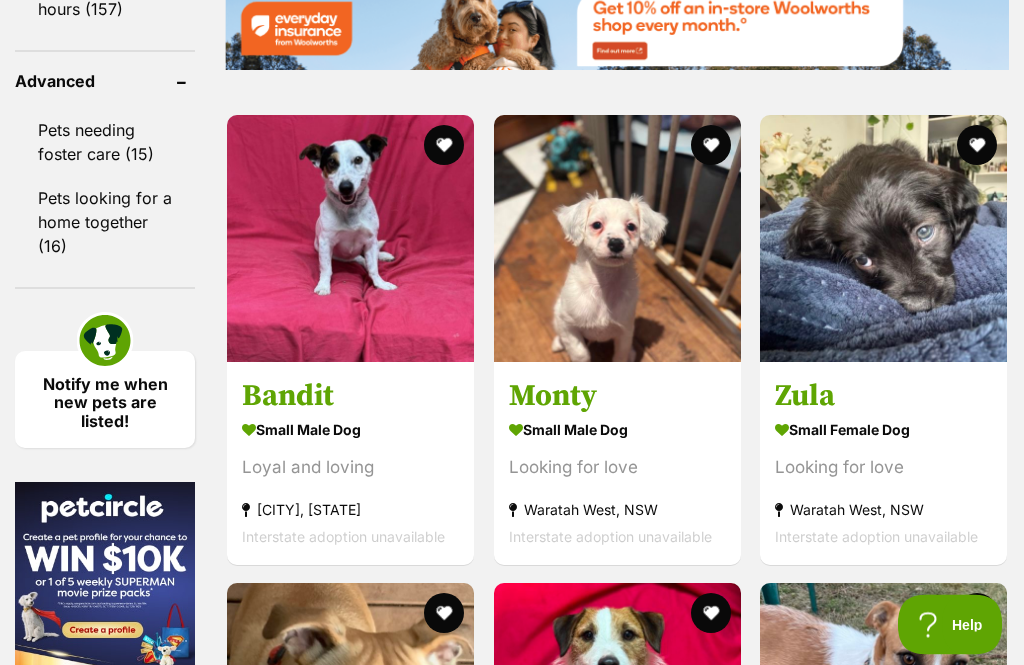 scroll, scrollTop: 2832, scrollLeft: 0, axis: vertical 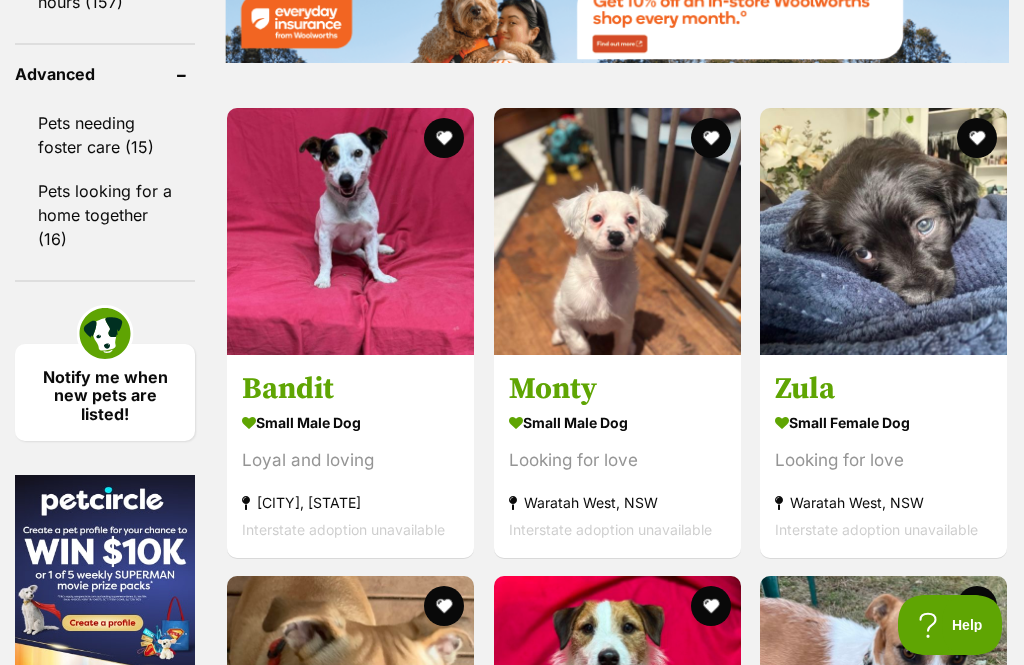click on "small female Dog" at bounding box center (883, 421) 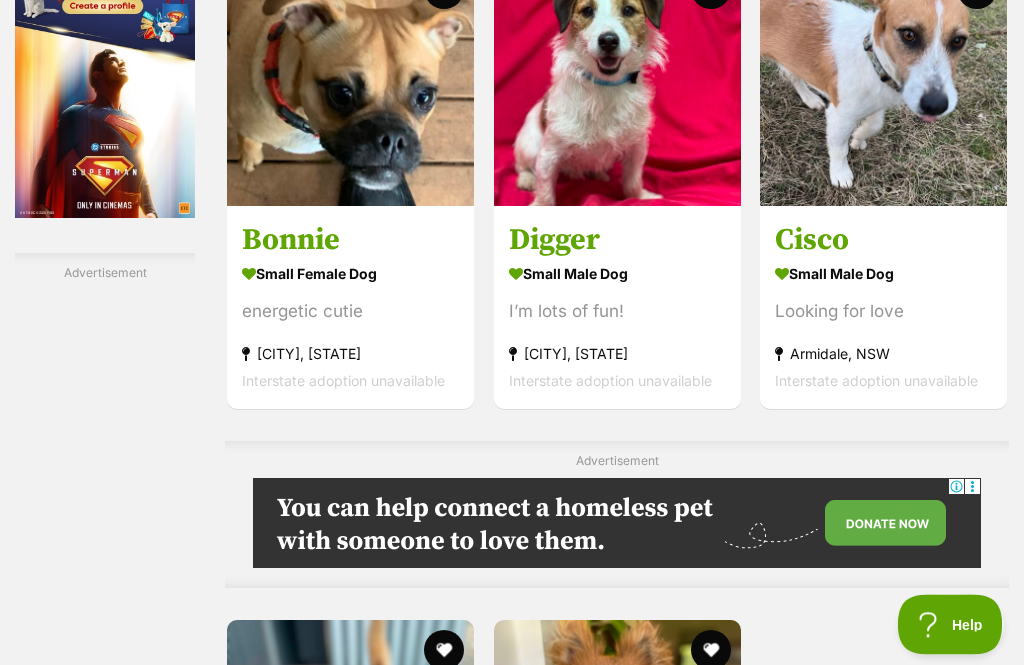 scroll, scrollTop: 3420, scrollLeft: 0, axis: vertical 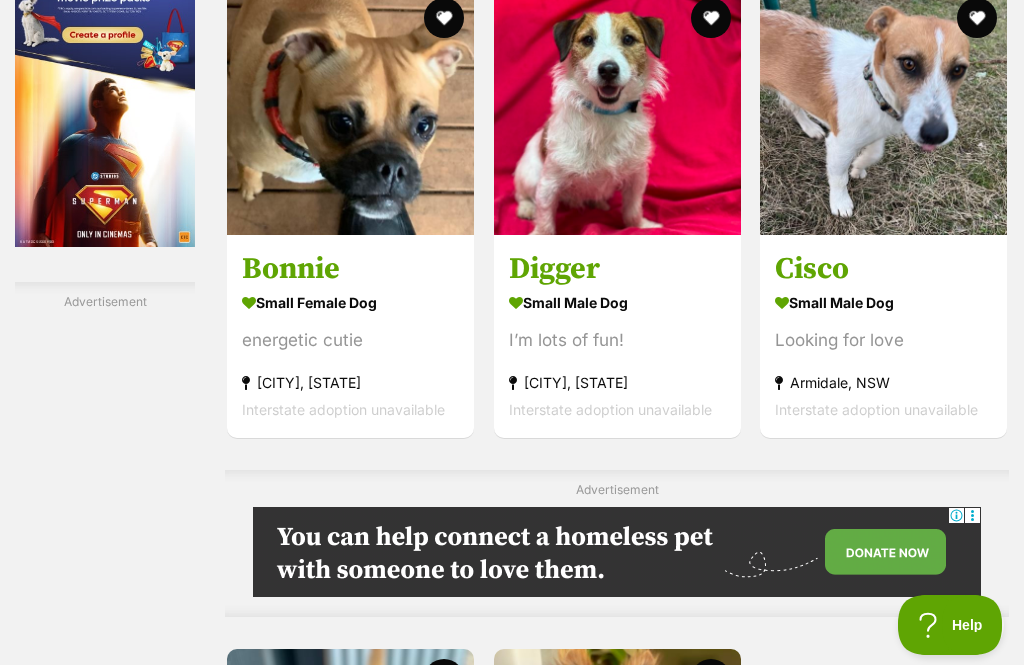 click on "energetic cutie" at bounding box center [350, 340] 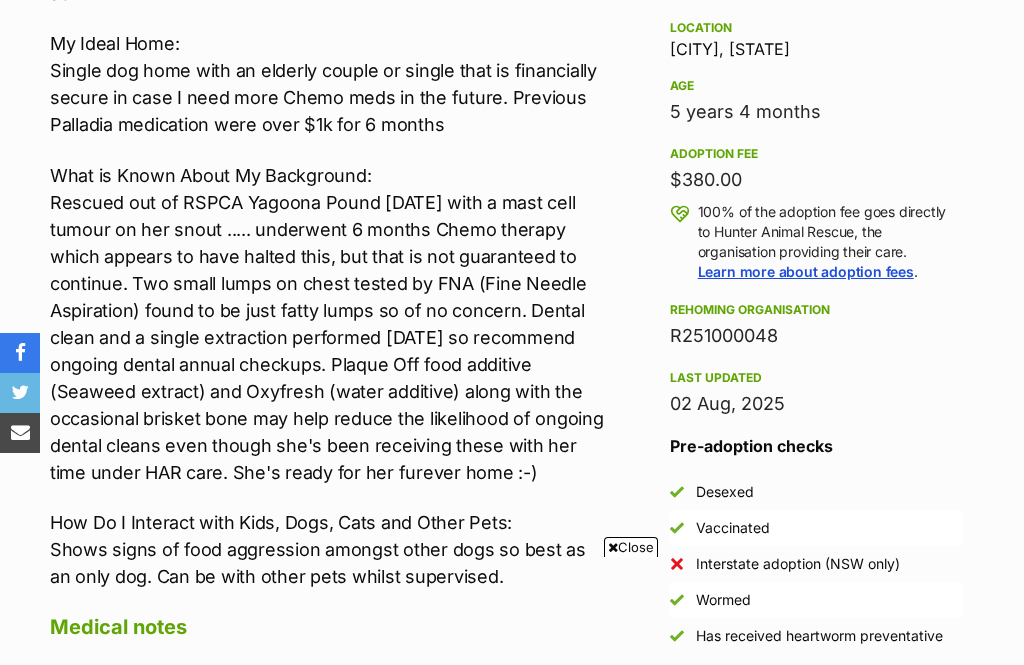 scroll, scrollTop: 1254, scrollLeft: 0, axis: vertical 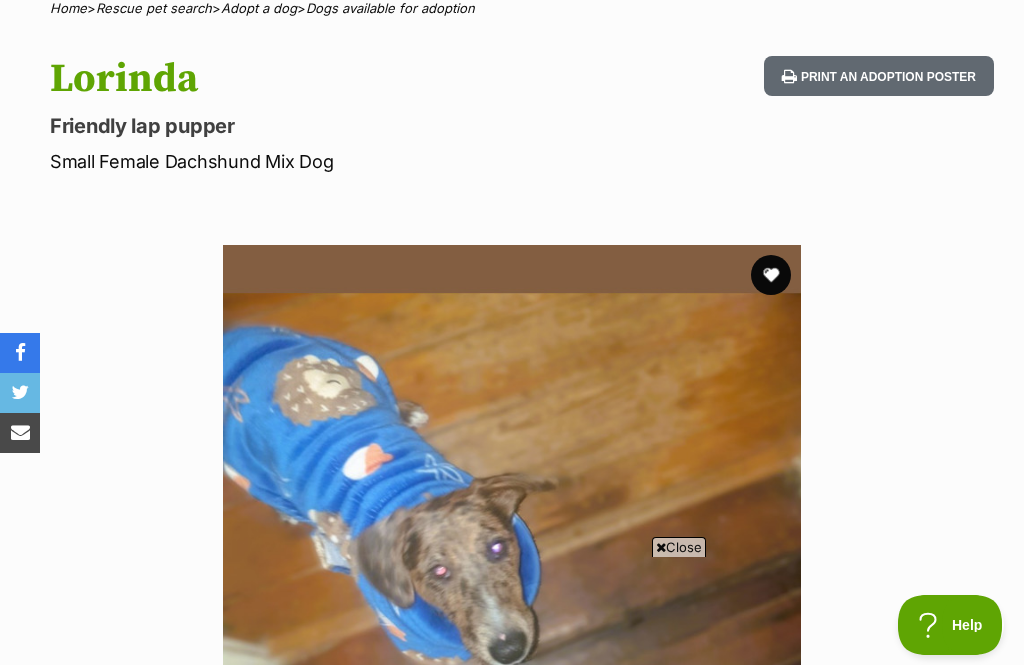 click at bounding box center [771, 275] 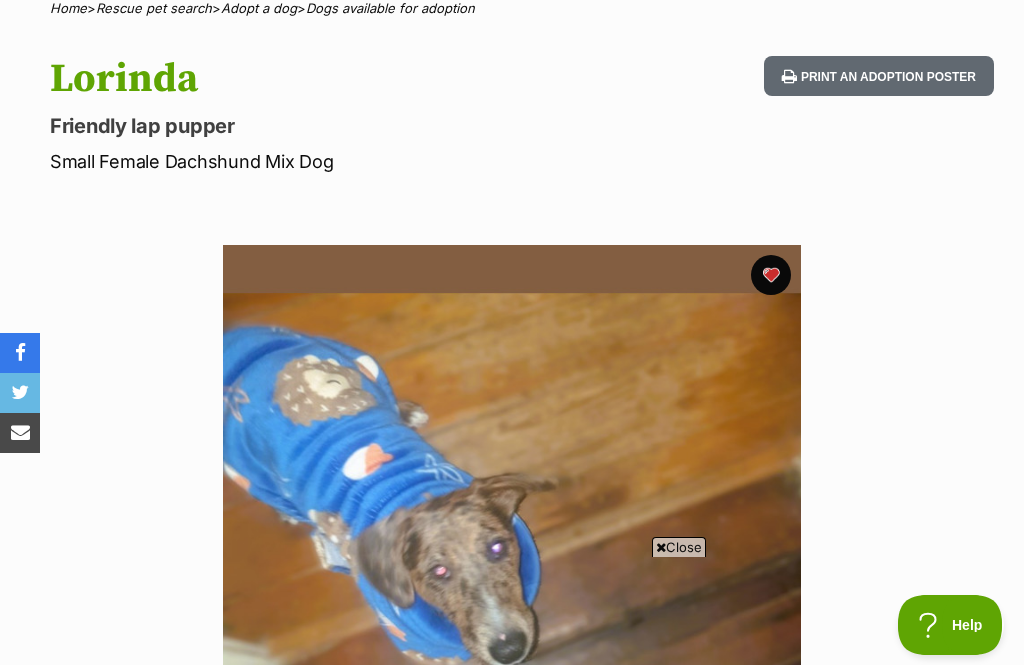 scroll, scrollTop: 53, scrollLeft: 0, axis: vertical 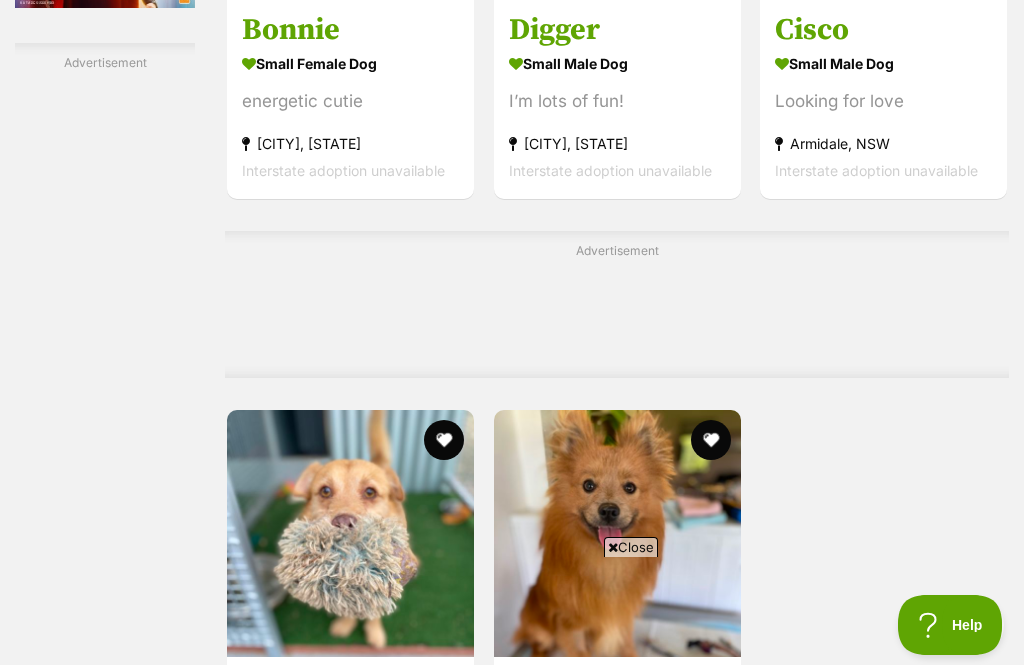 click on "Hairy" at bounding box center [350, 690] 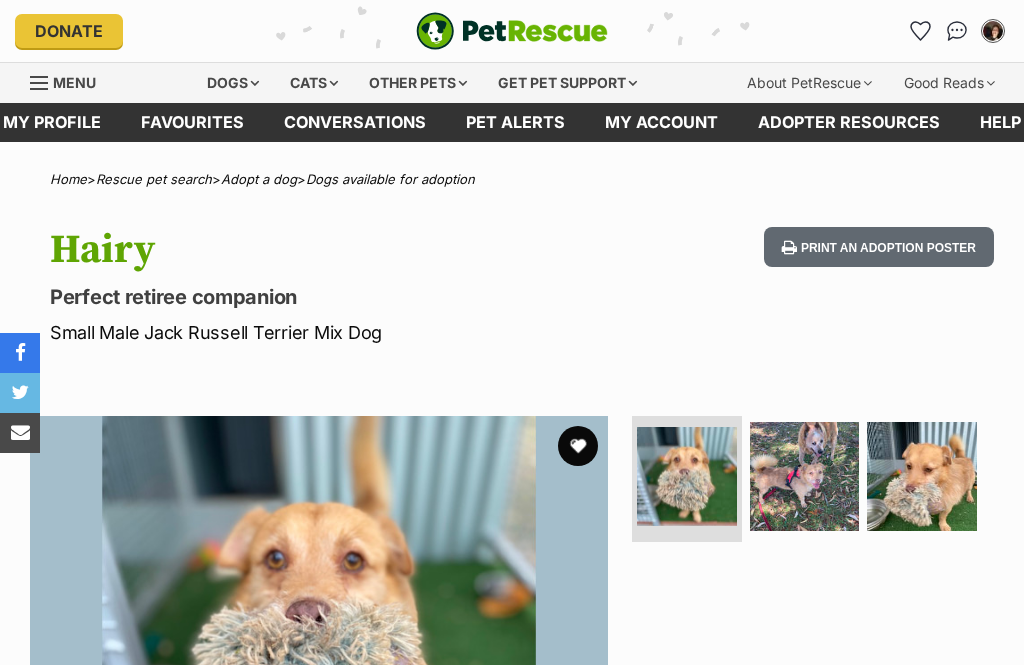 scroll, scrollTop: 0, scrollLeft: 0, axis: both 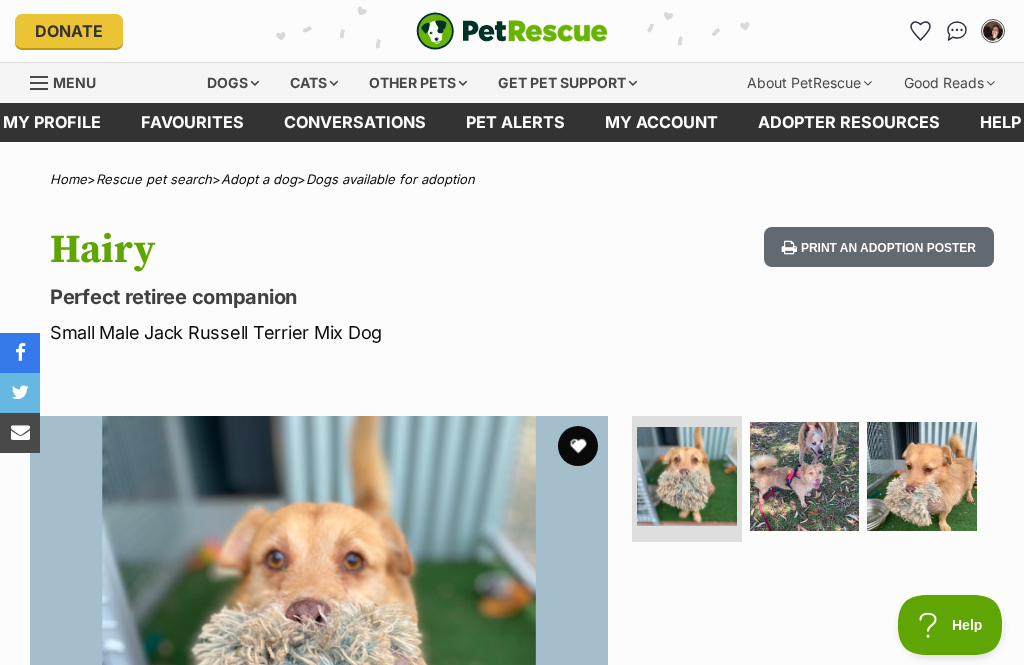 click at bounding box center (805, 477) 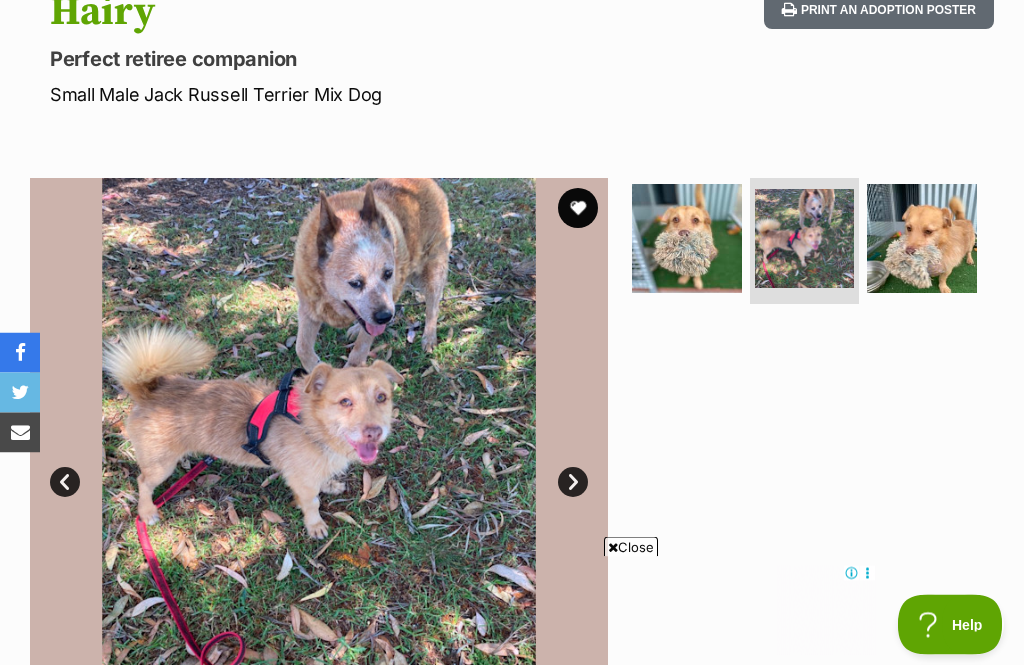 scroll, scrollTop: 242, scrollLeft: 0, axis: vertical 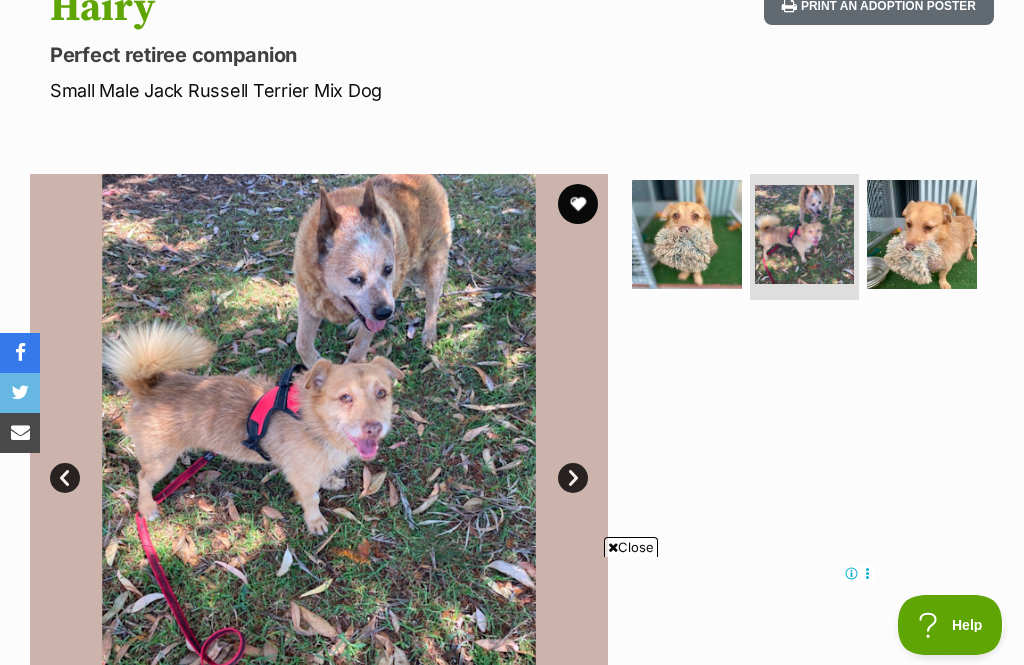 click on "Next" at bounding box center [573, 478] 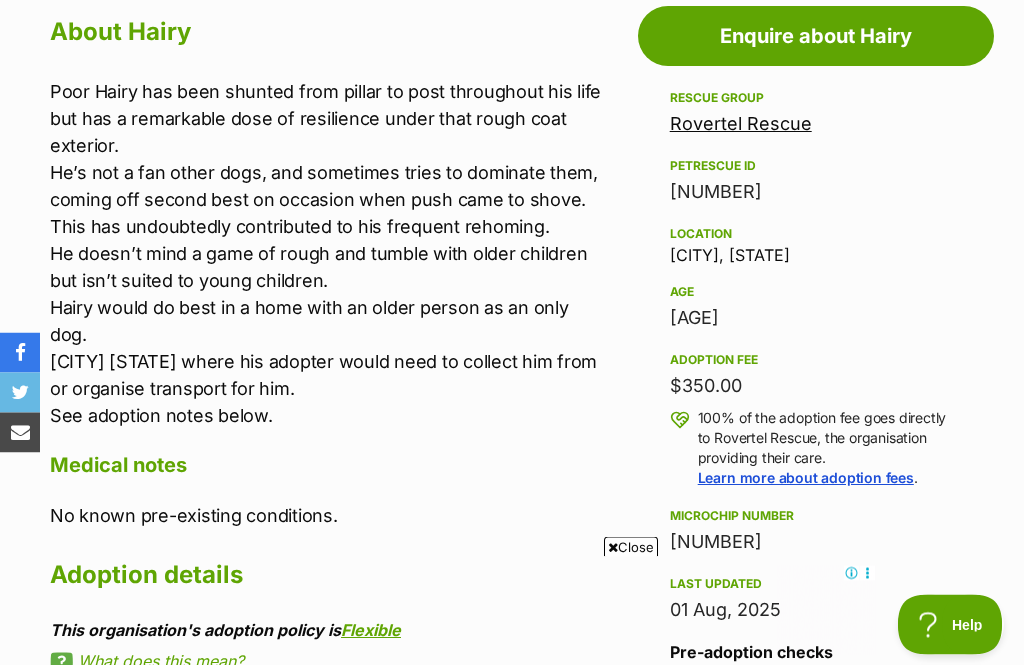 scroll, scrollTop: 1005, scrollLeft: 0, axis: vertical 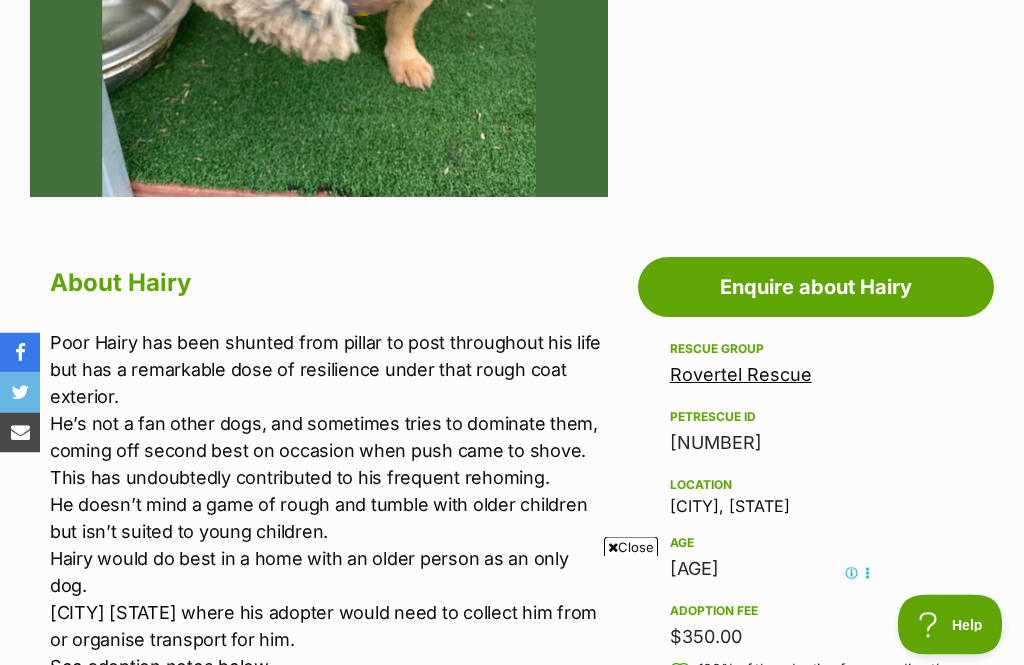 click on "Rovertel Rescue" at bounding box center [741, 375] 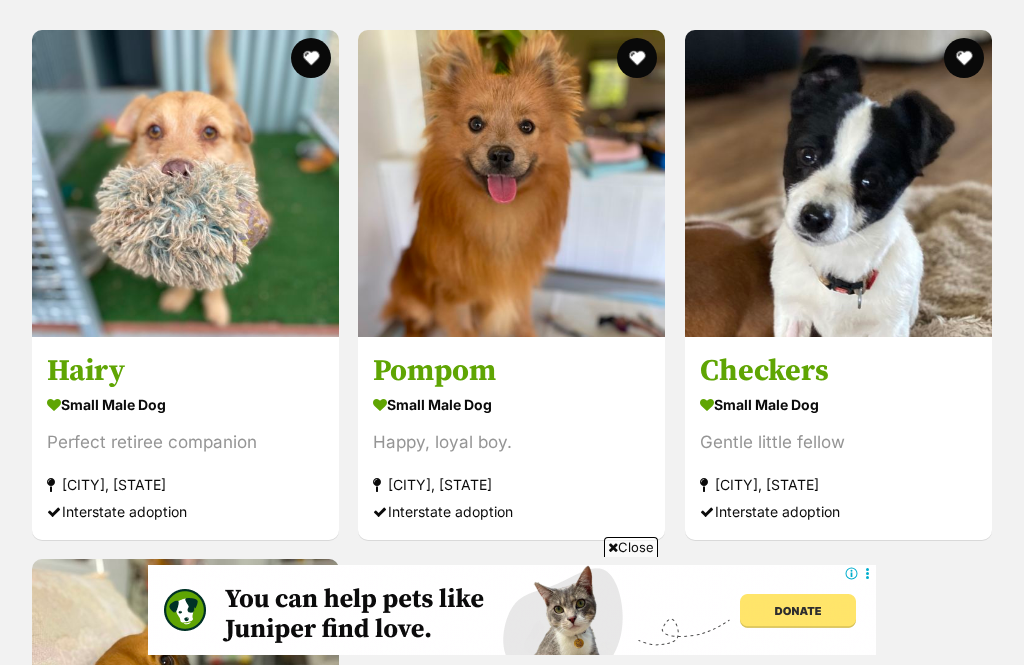 scroll, scrollTop: 2259, scrollLeft: 0, axis: vertical 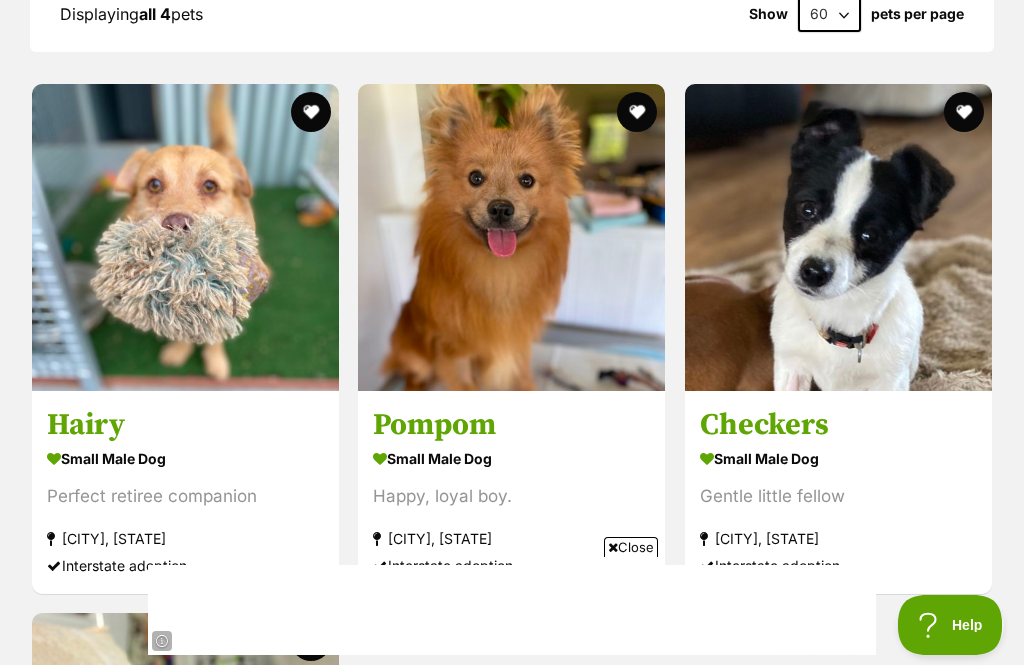 click at bounding box center [511, 237] 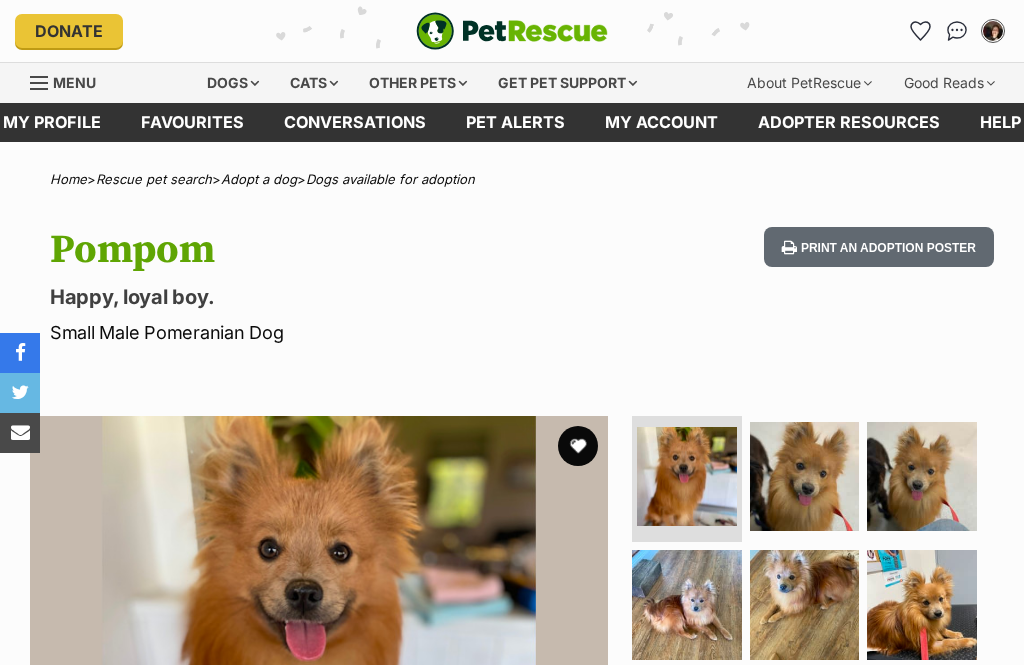 scroll, scrollTop: 0, scrollLeft: 0, axis: both 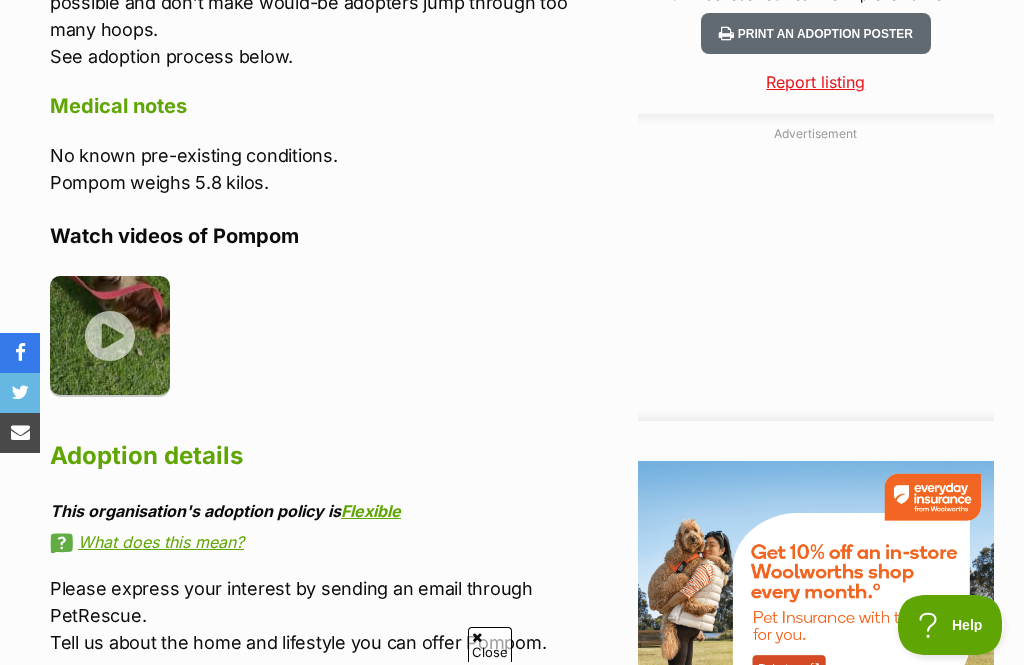 click at bounding box center (110, 336) 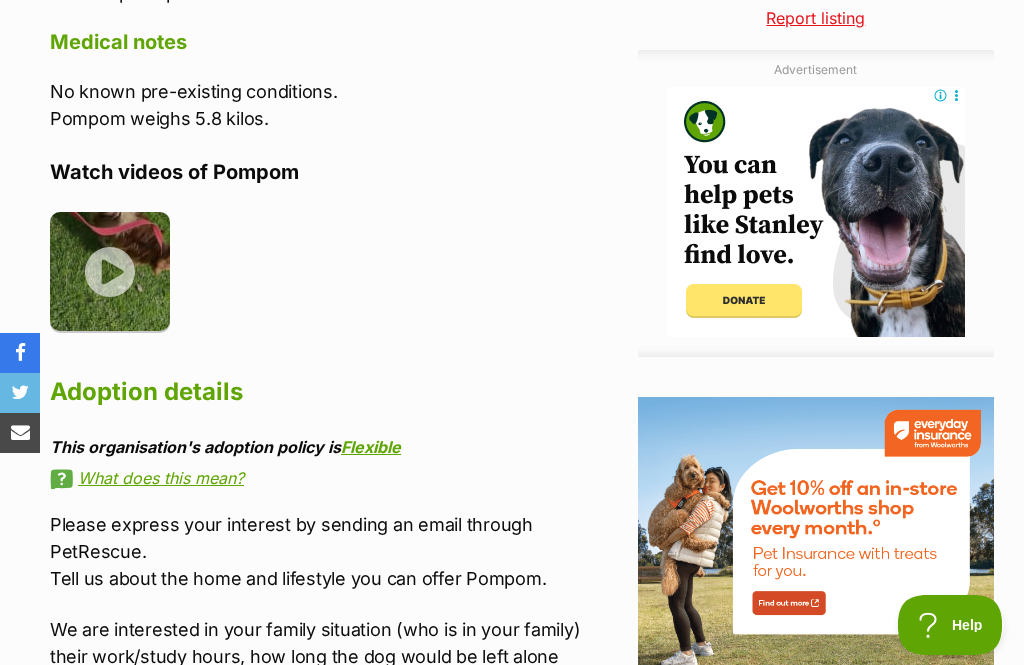 scroll, scrollTop: 0, scrollLeft: 0, axis: both 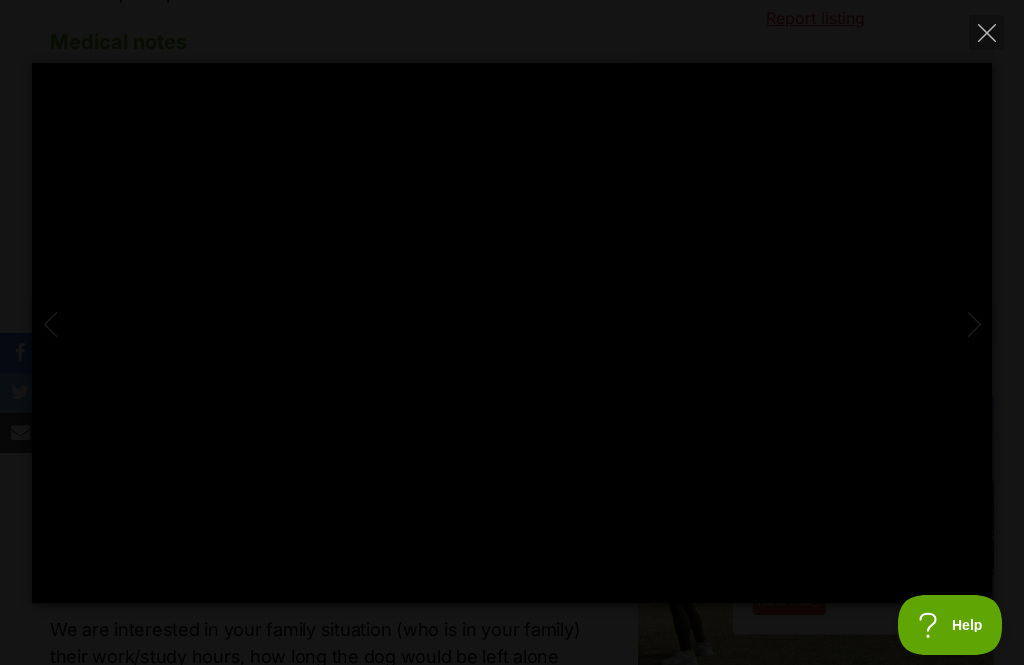 type on "100" 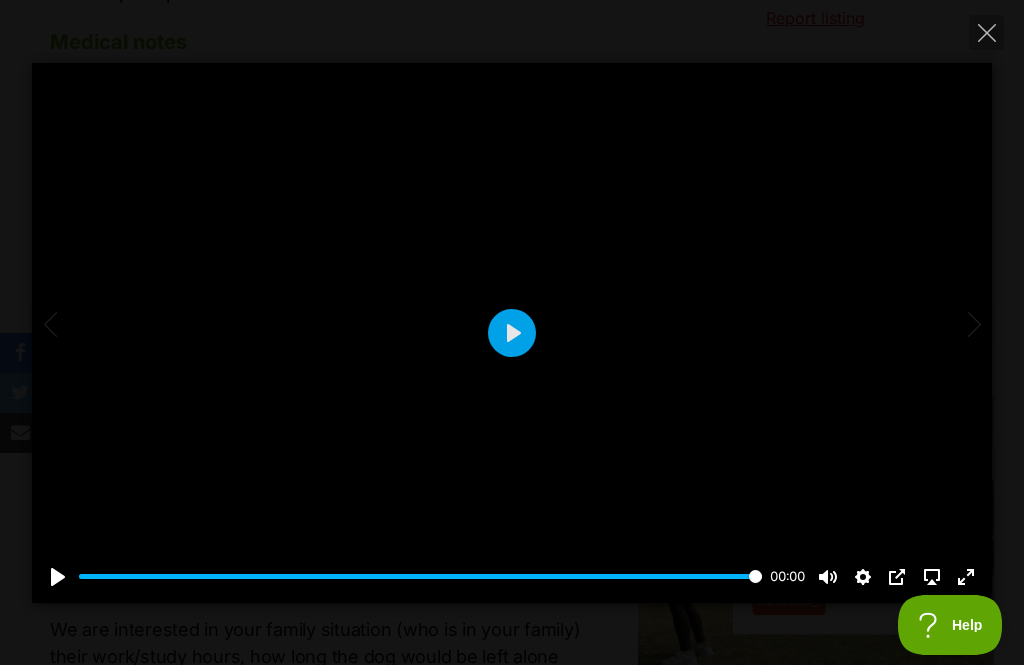 click 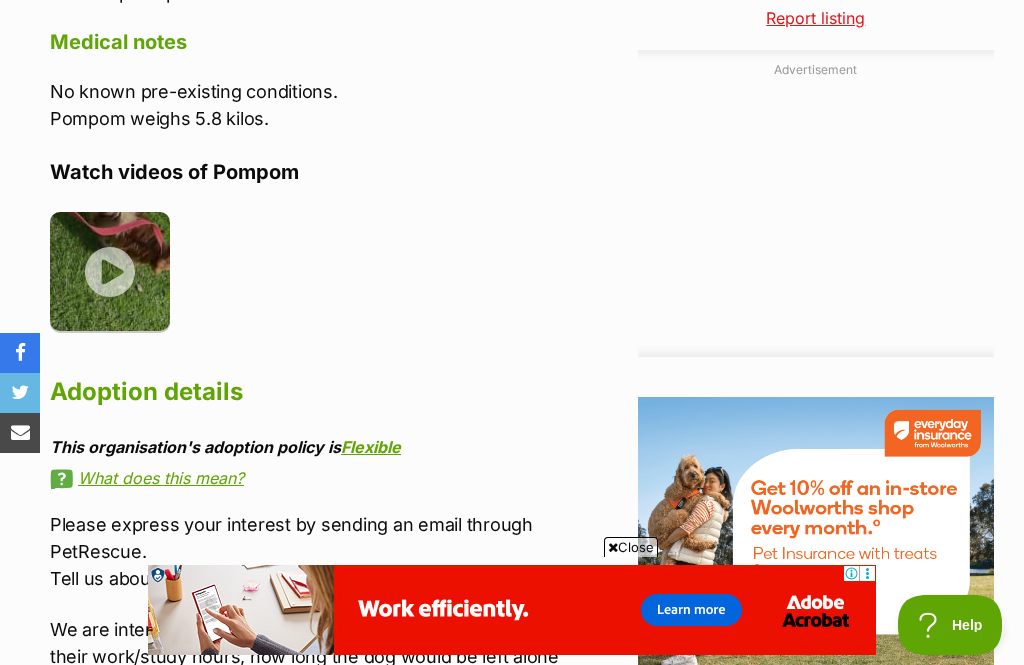 scroll, scrollTop: 2165, scrollLeft: 0, axis: vertical 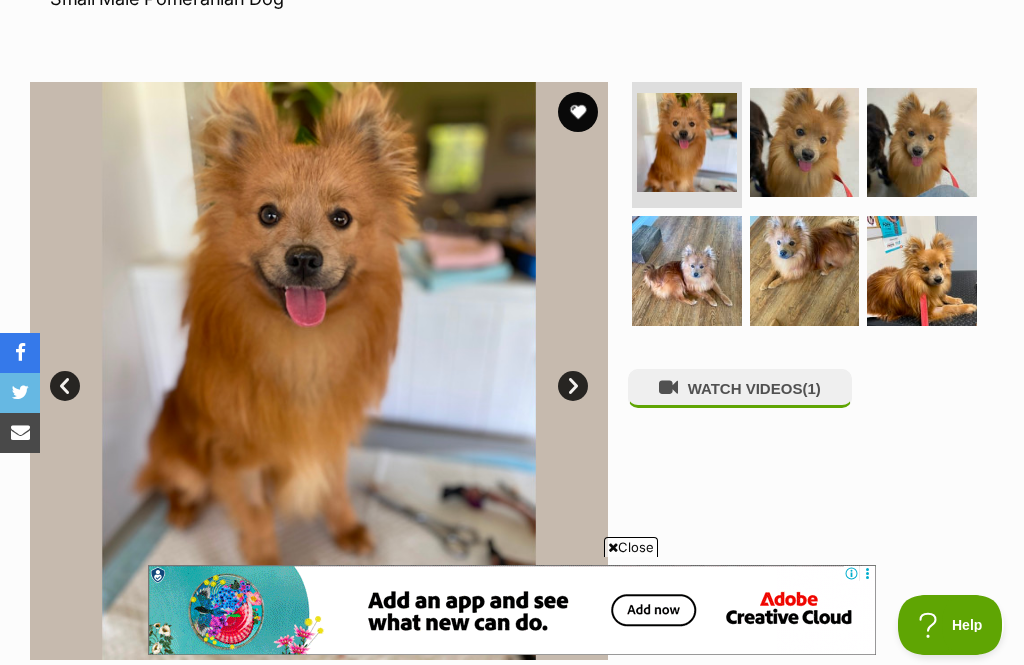 click on "Next" at bounding box center [573, 386] 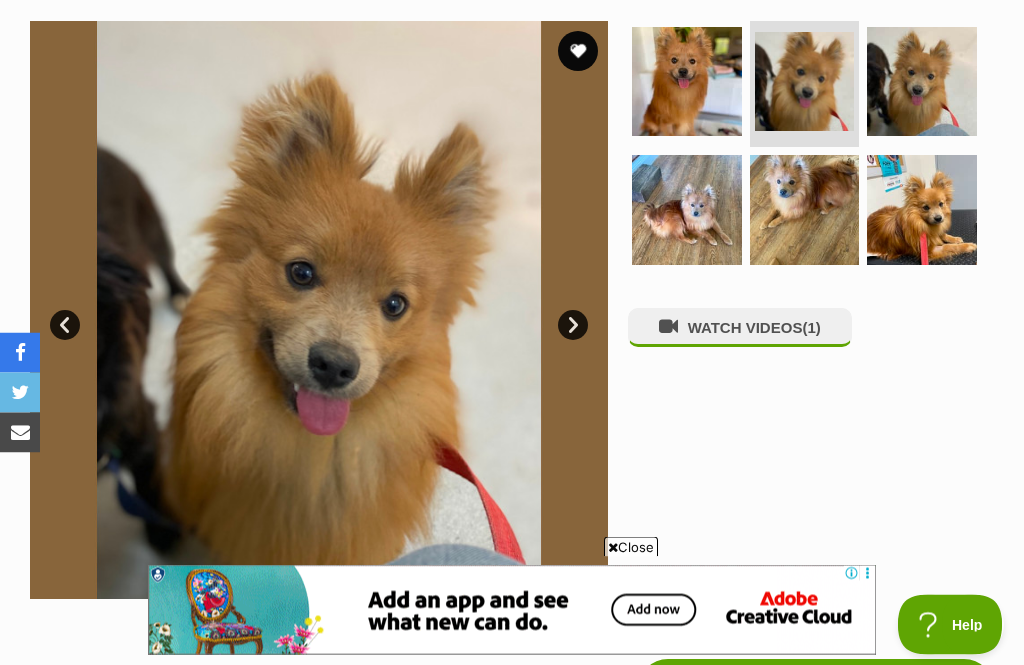 scroll, scrollTop: 396, scrollLeft: 0, axis: vertical 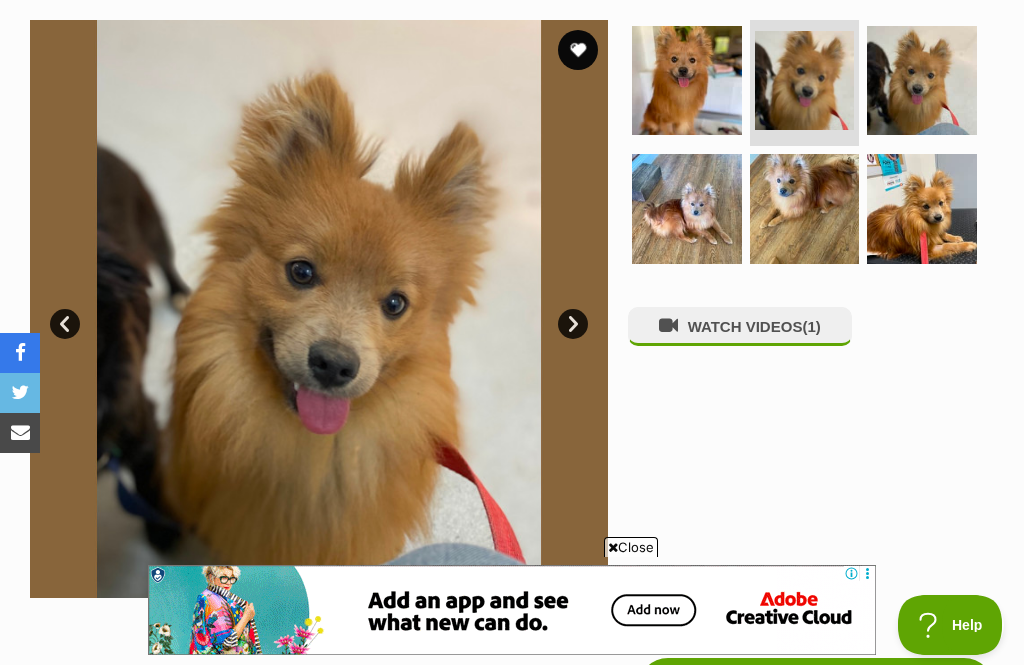 click on "Next" at bounding box center (573, 324) 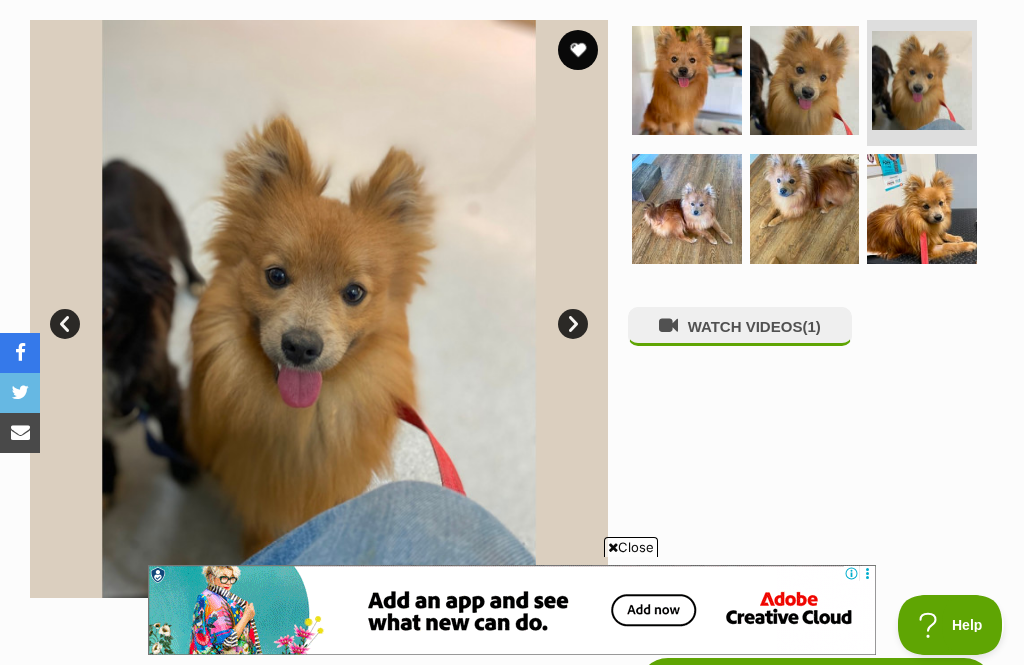 click on "Next" at bounding box center (573, 324) 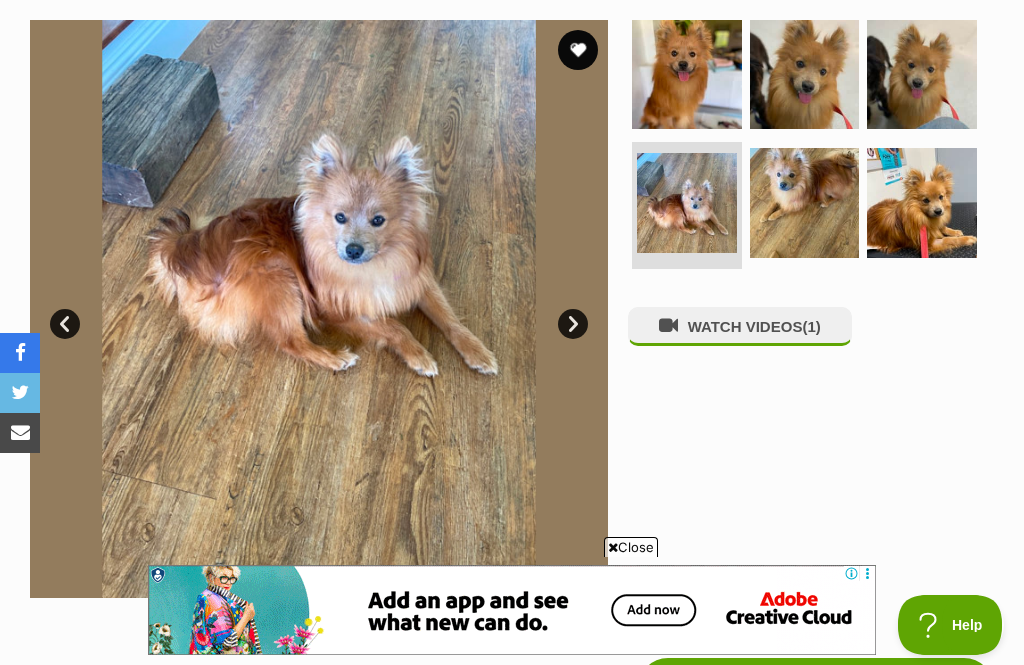 click on "Next" at bounding box center [573, 324] 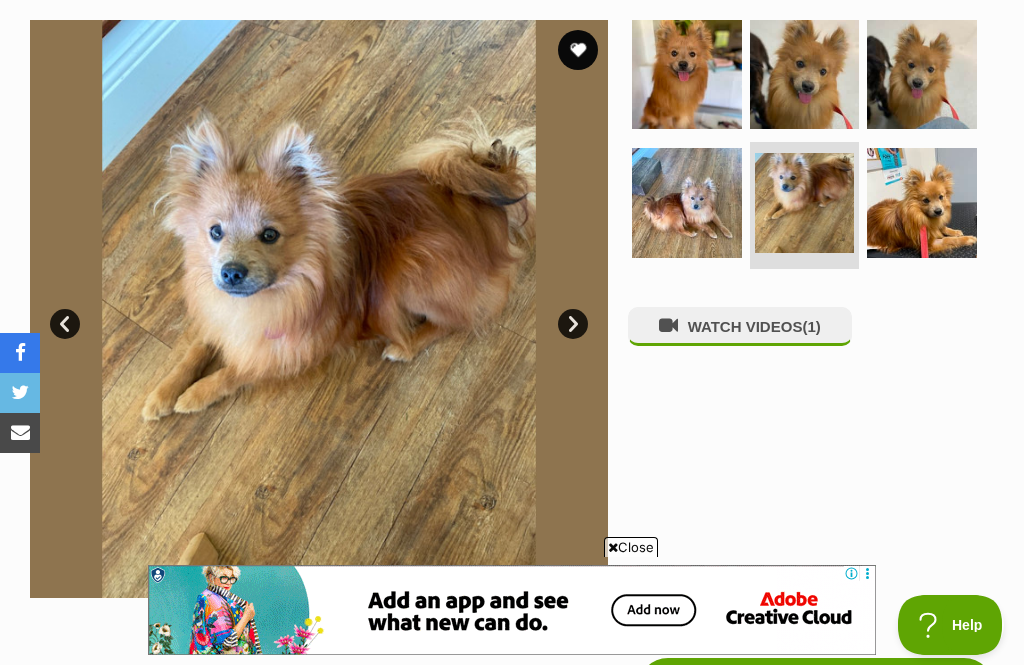 click on "Next" at bounding box center [573, 324] 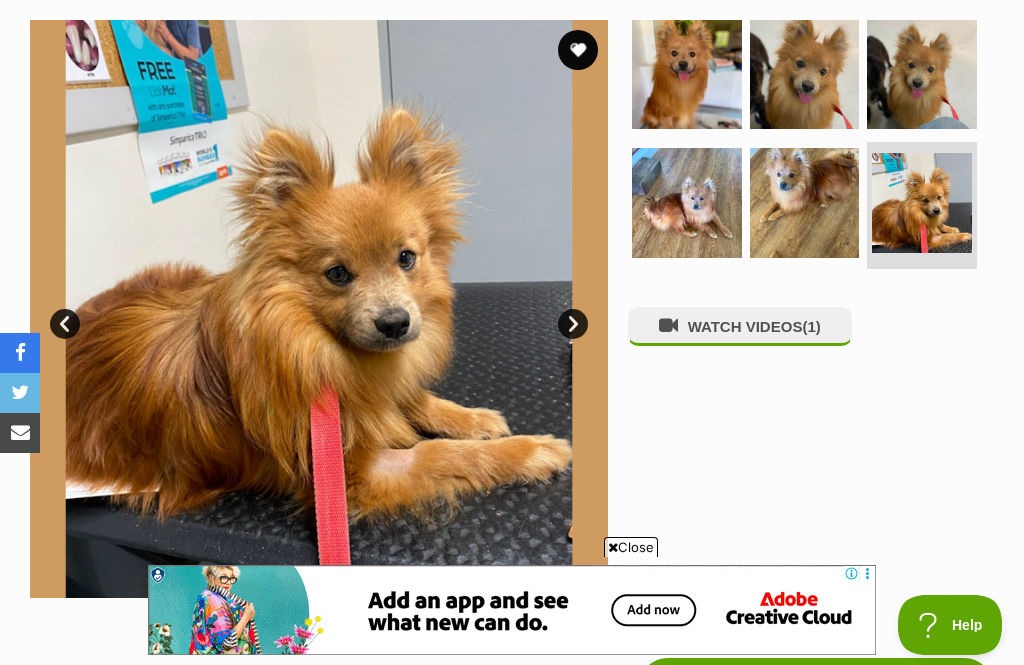 click on "Next" at bounding box center (573, 324) 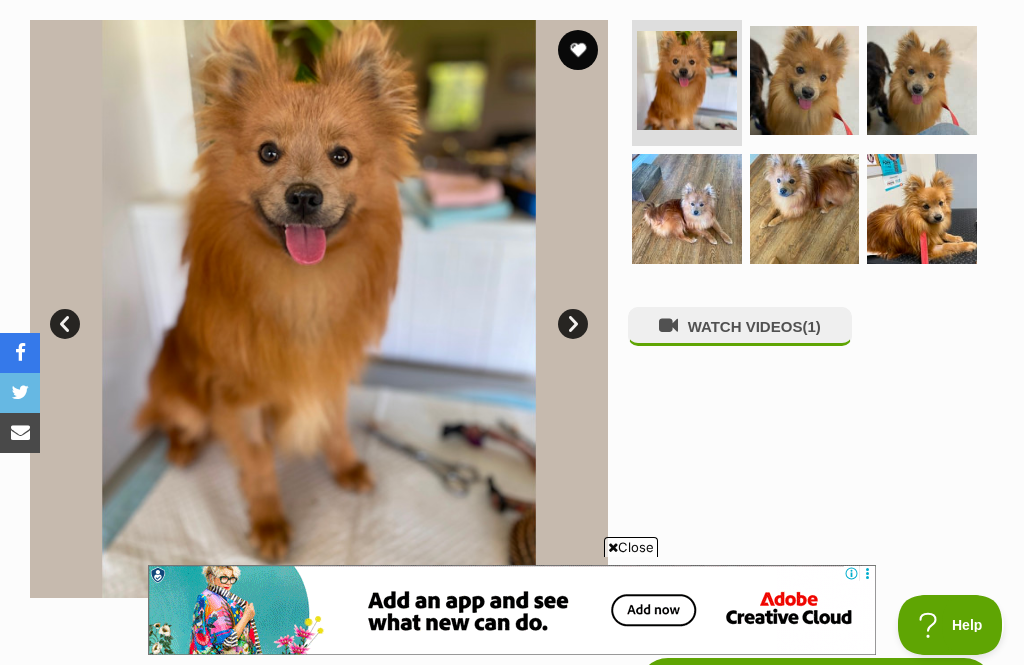 click on "Next" at bounding box center [573, 324] 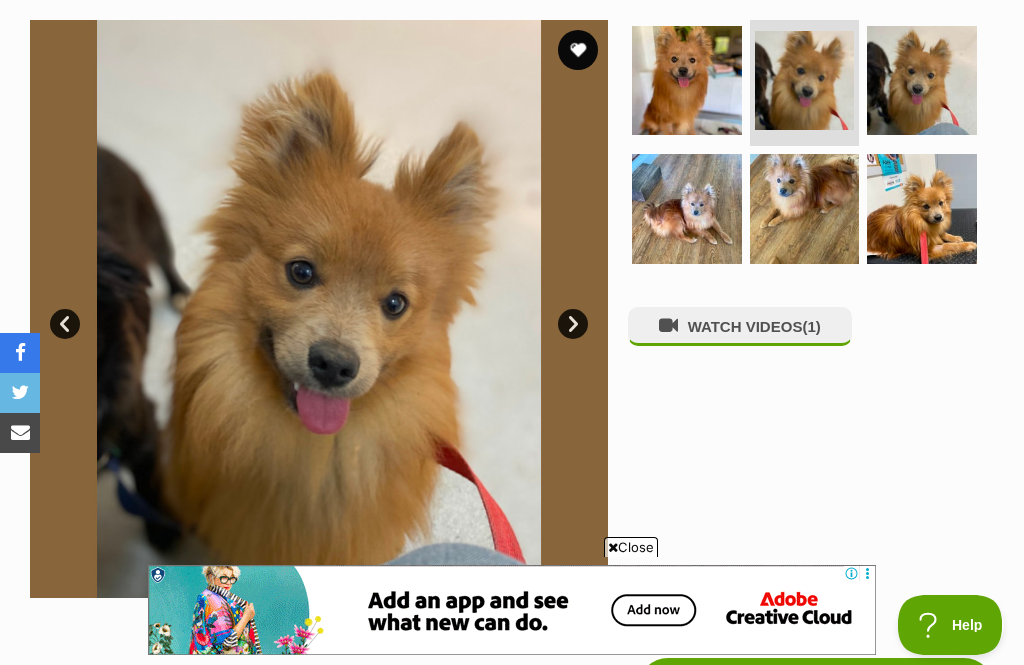 click on "Next" at bounding box center (573, 324) 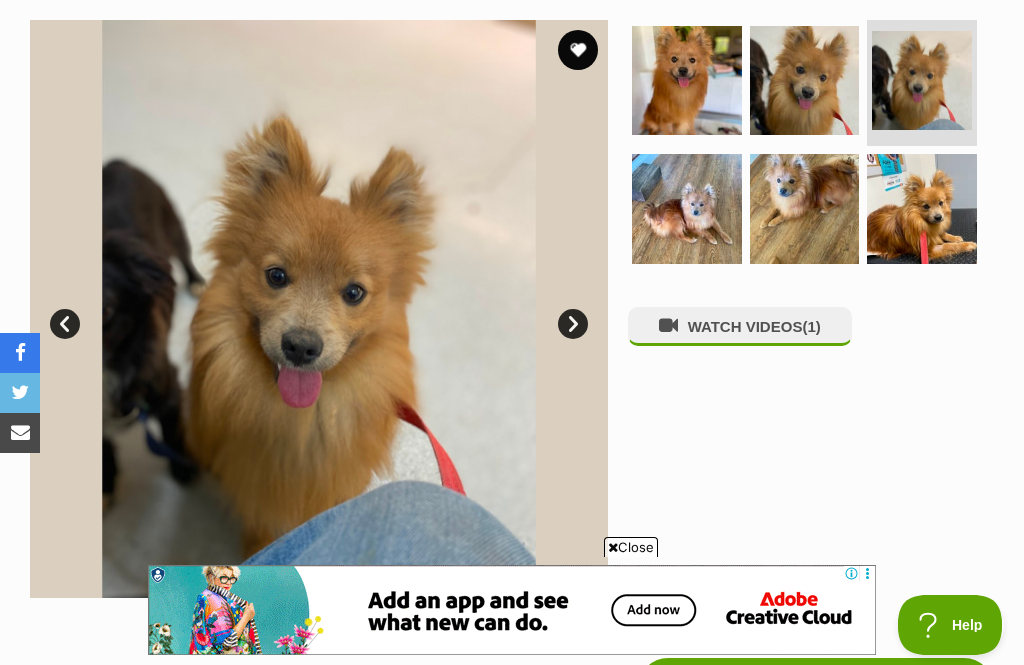 click on "Next" at bounding box center [573, 324] 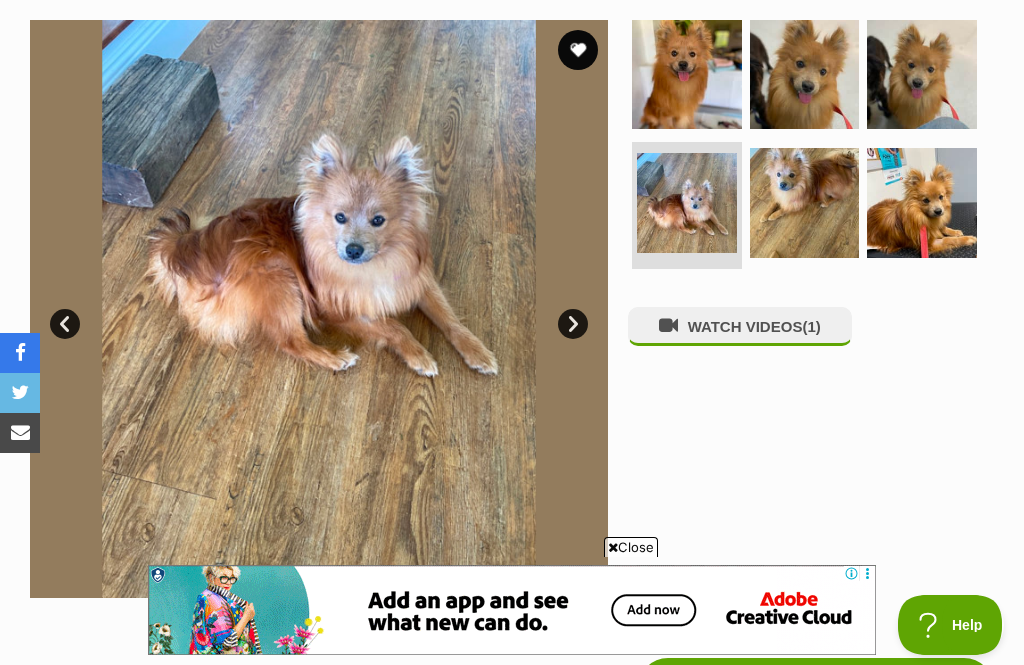 click on "Next" at bounding box center [573, 324] 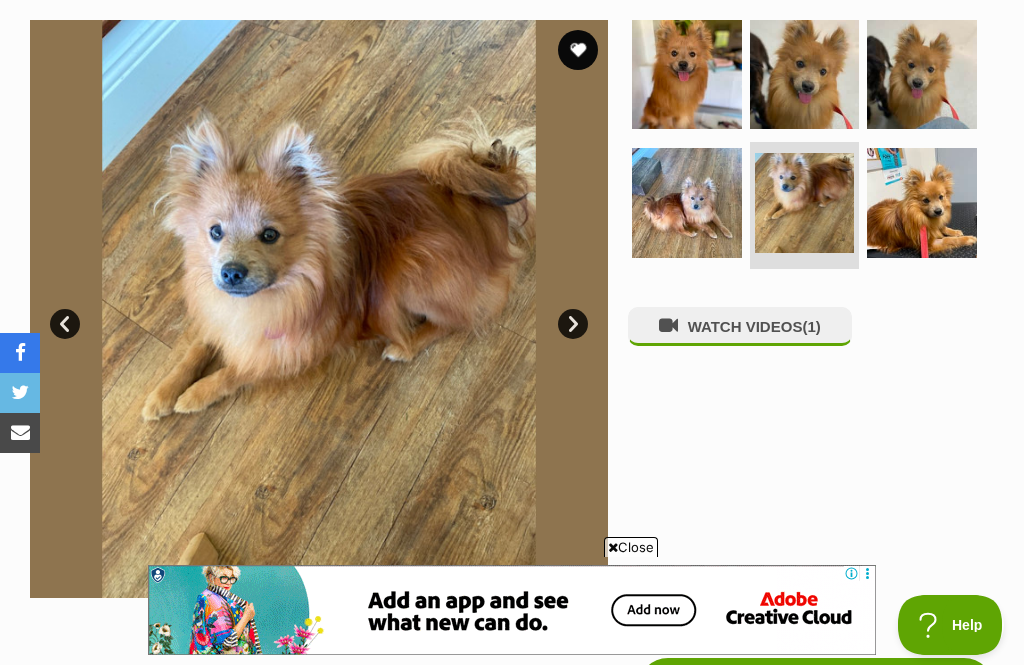 click on "Next" at bounding box center (573, 324) 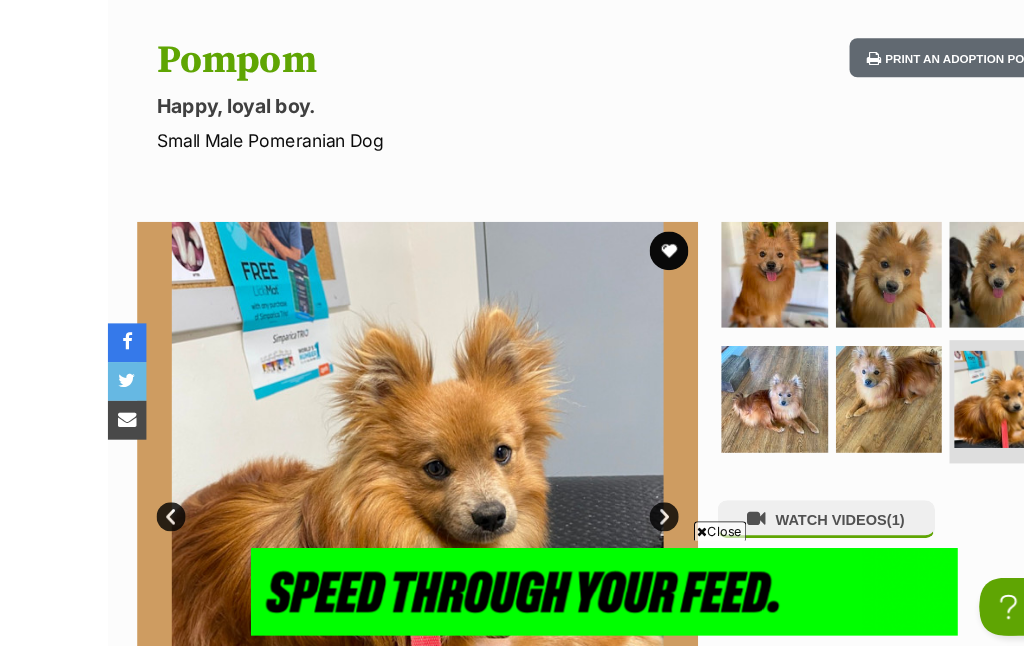 scroll, scrollTop: 195, scrollLeft: 0, axis: vertical 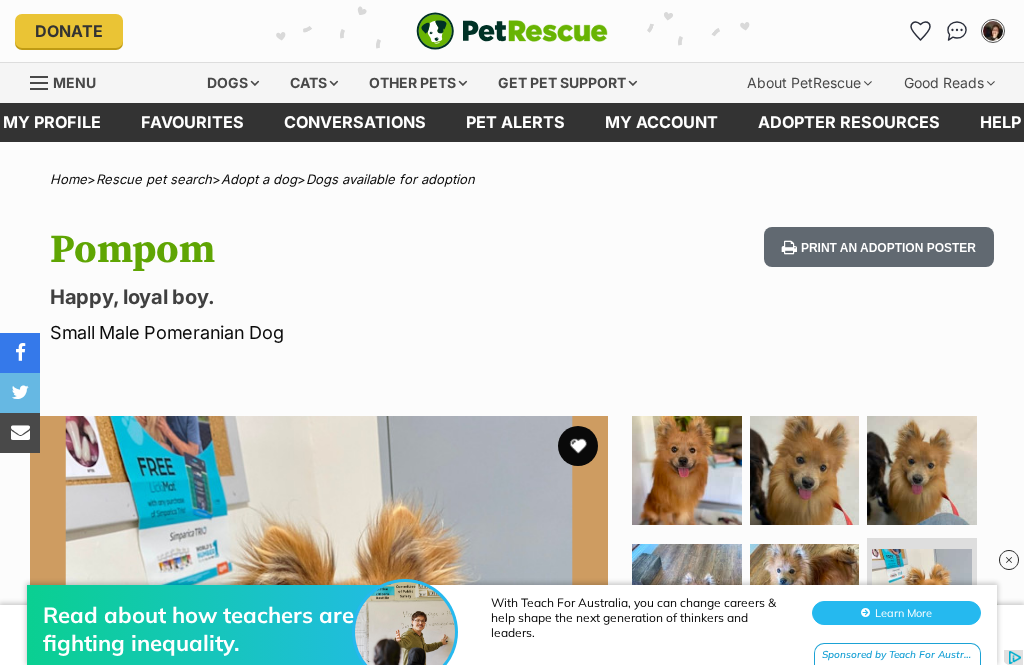 click at bounding box center (578, 446) 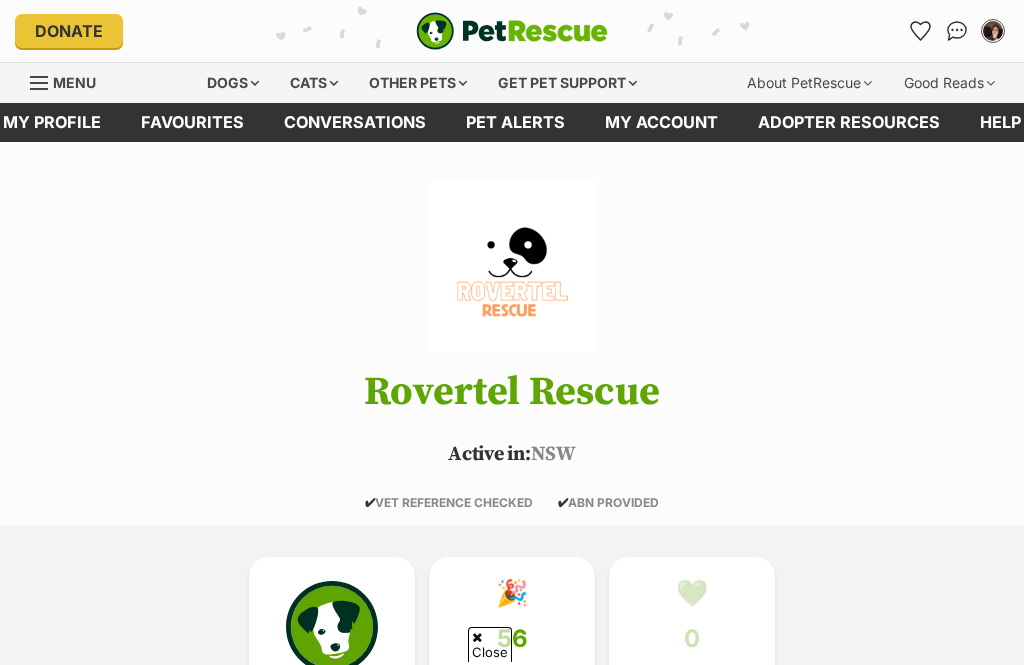scroll, scrollTop: 863, scrollLeft: 0, axis: vertical 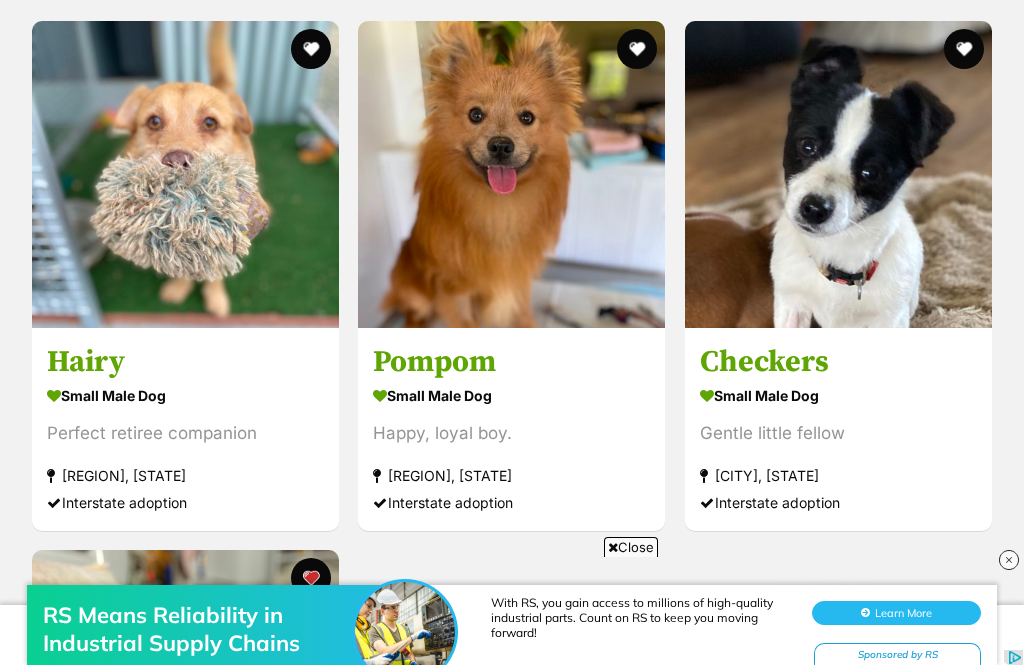 click at bounding box center (838, 174) 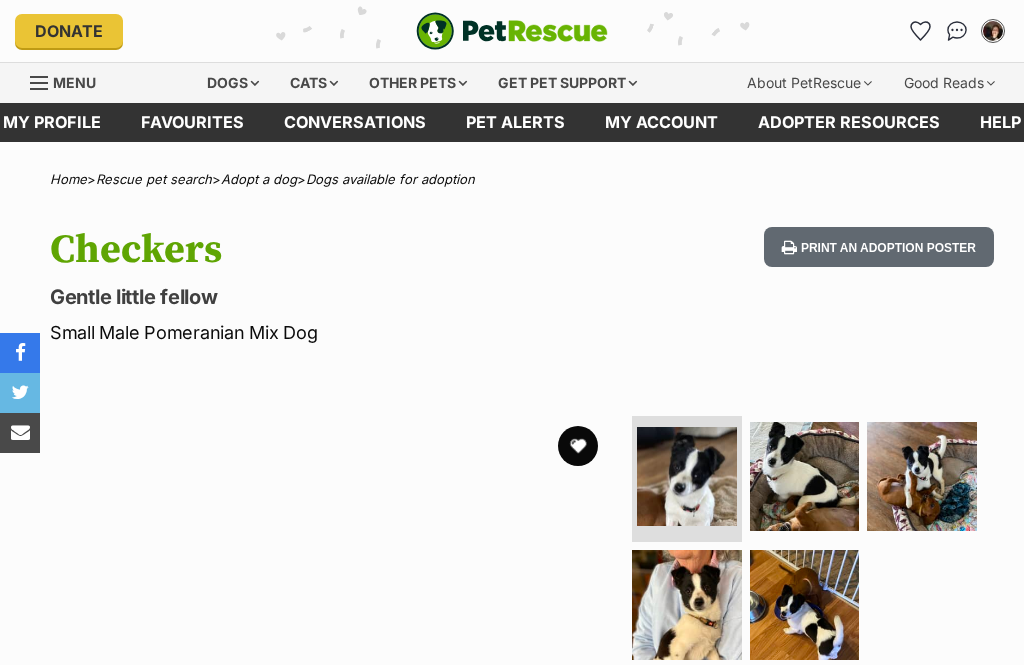 scroll, scrollTop: 0, scrollLeft: 0, axis: both 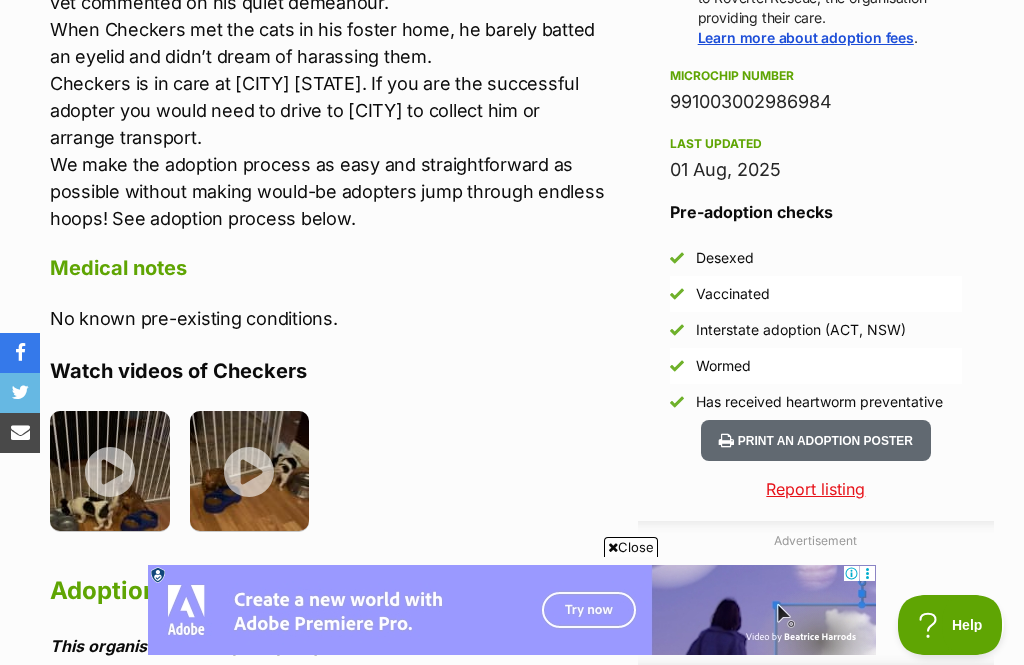 click at bounding box center [110, 471] 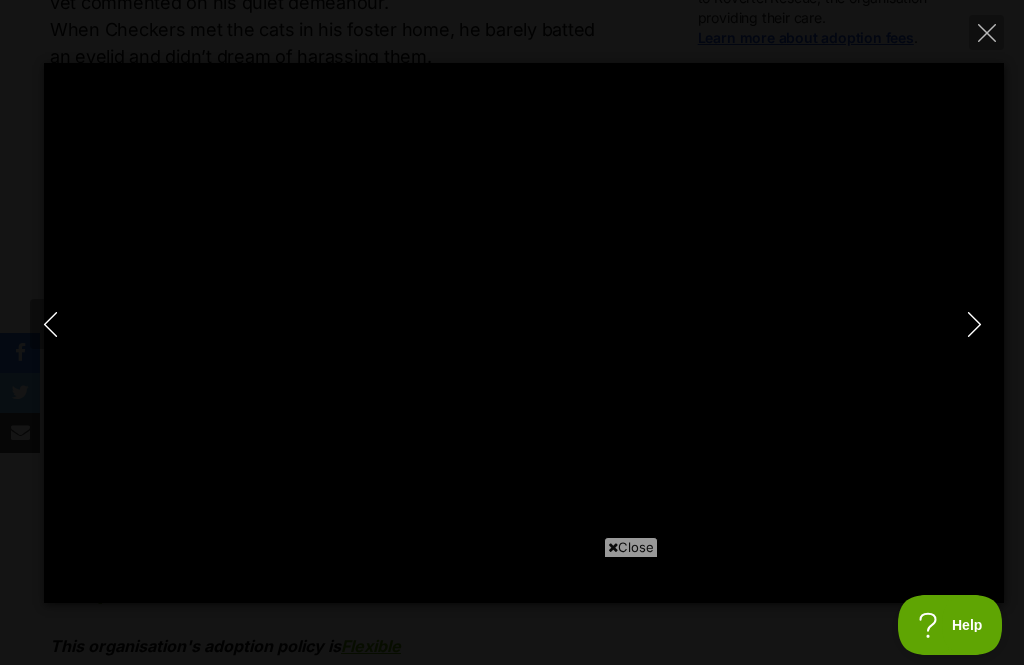 scroll, scrollTop: 0, scrollLeft: 0, axis: both 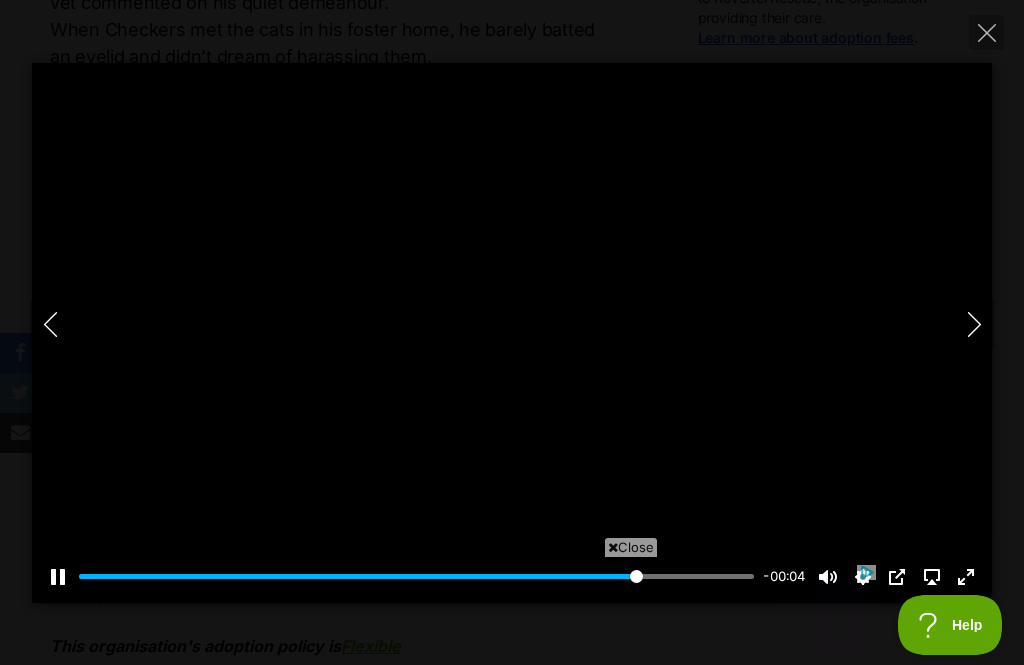 click at bounding box center [512, 333] 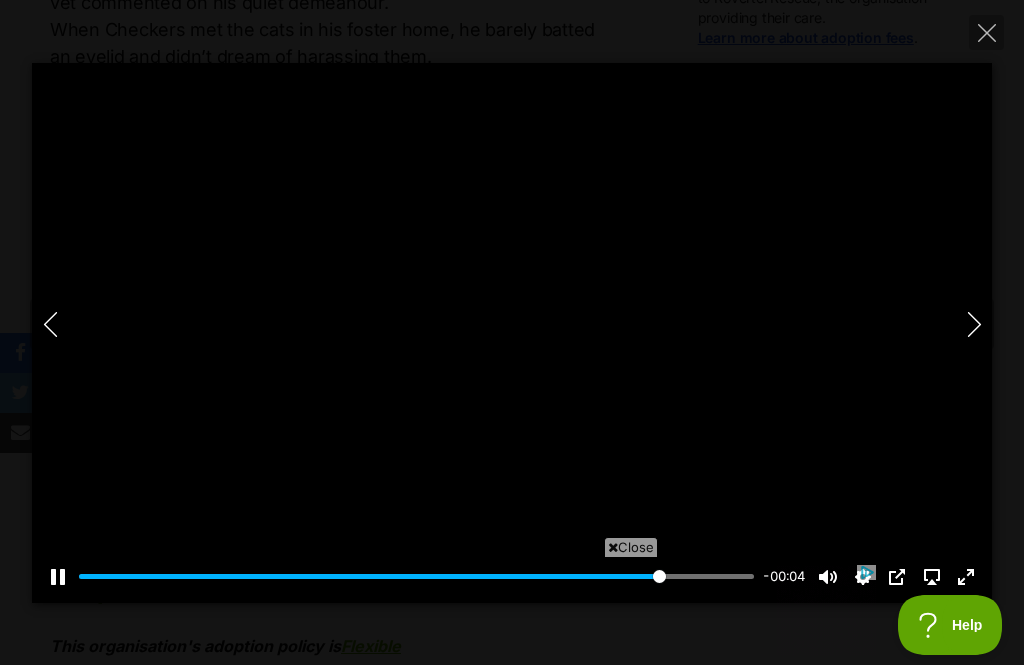 click on "Close" at bounding box center (631, 547) 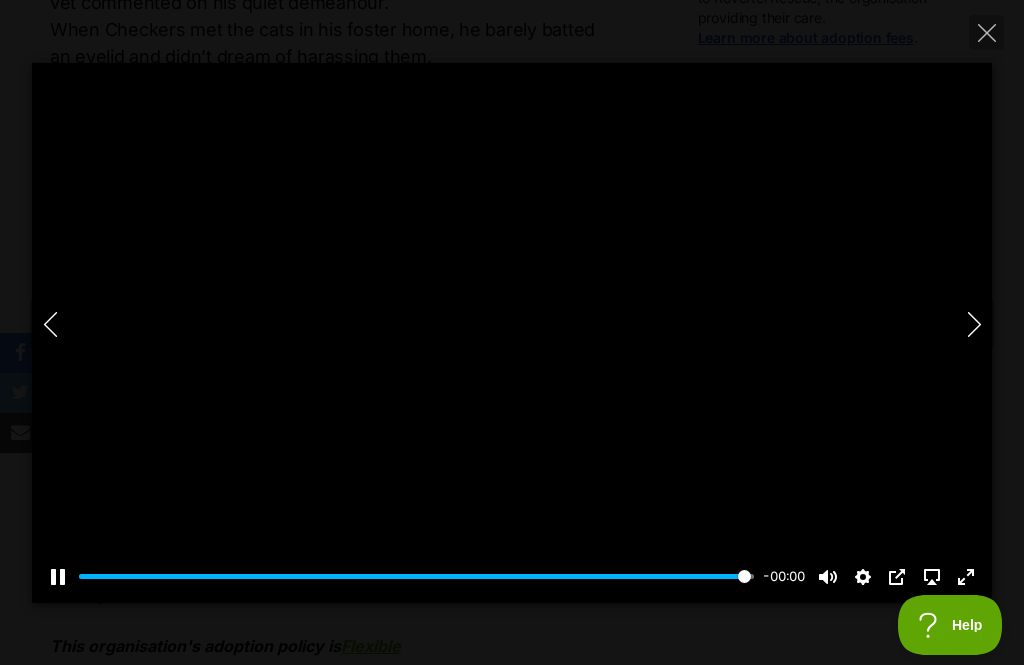 type on "100" 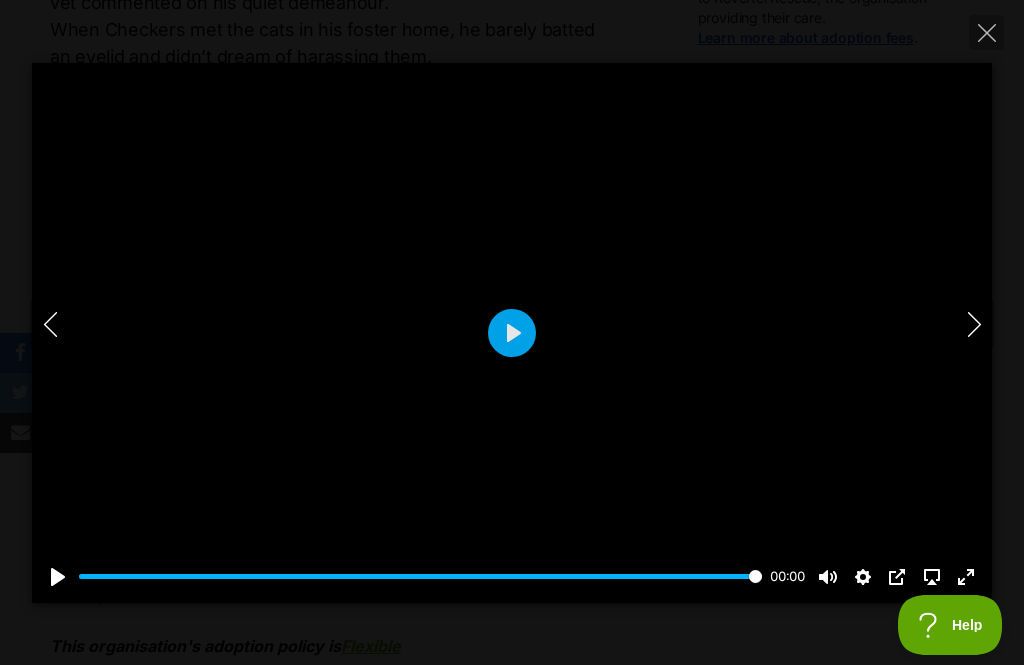 click 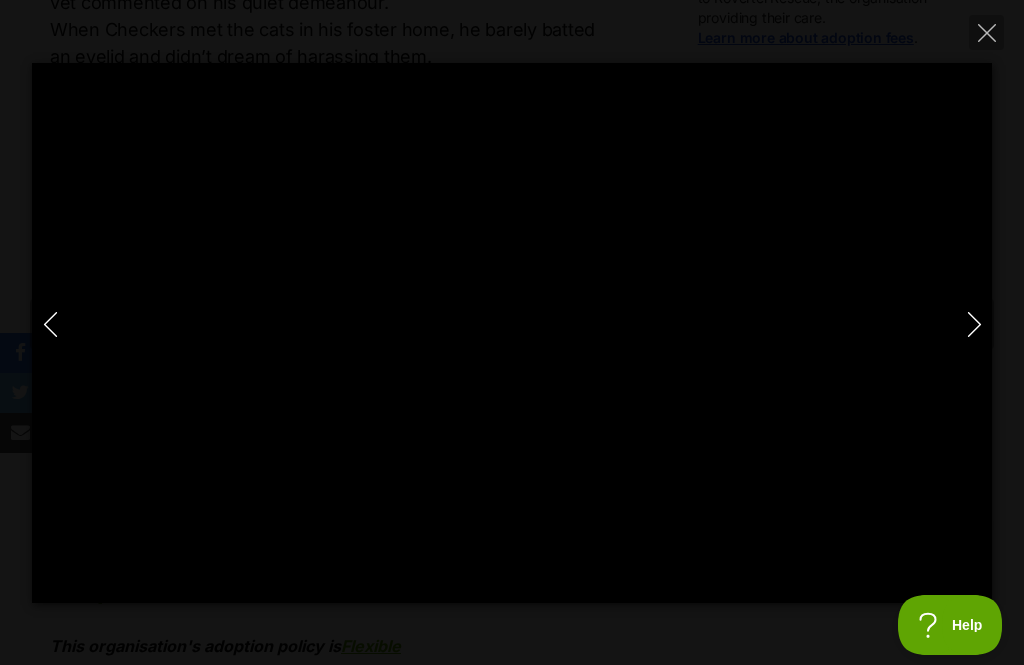 scroll, scrollTop: 0, scrollLeft: 0, axis: both 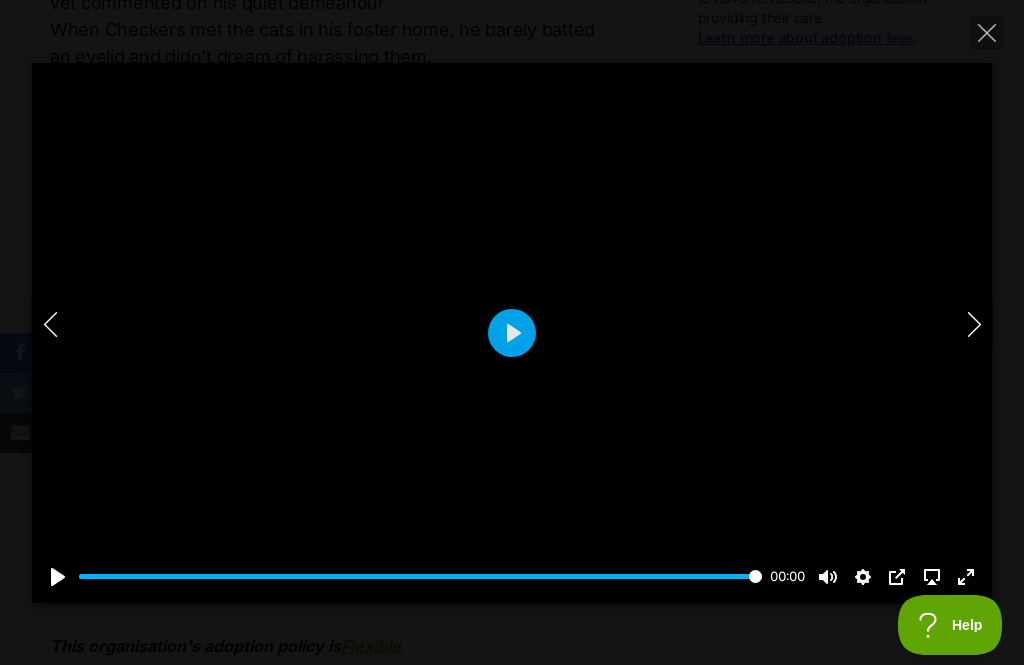 click 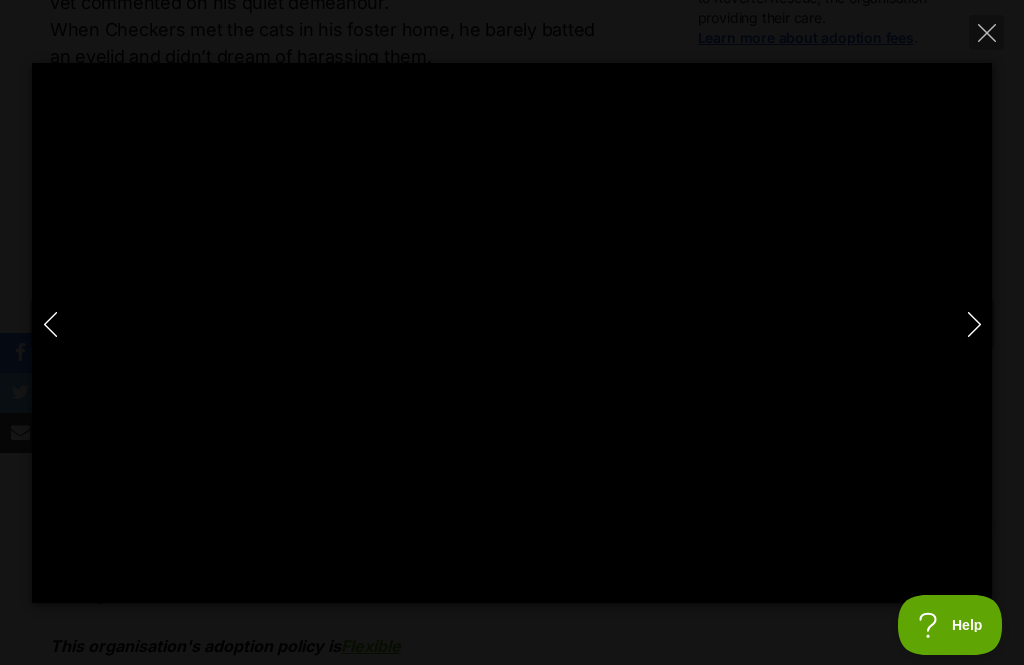 click at bounding box center [986, 32] 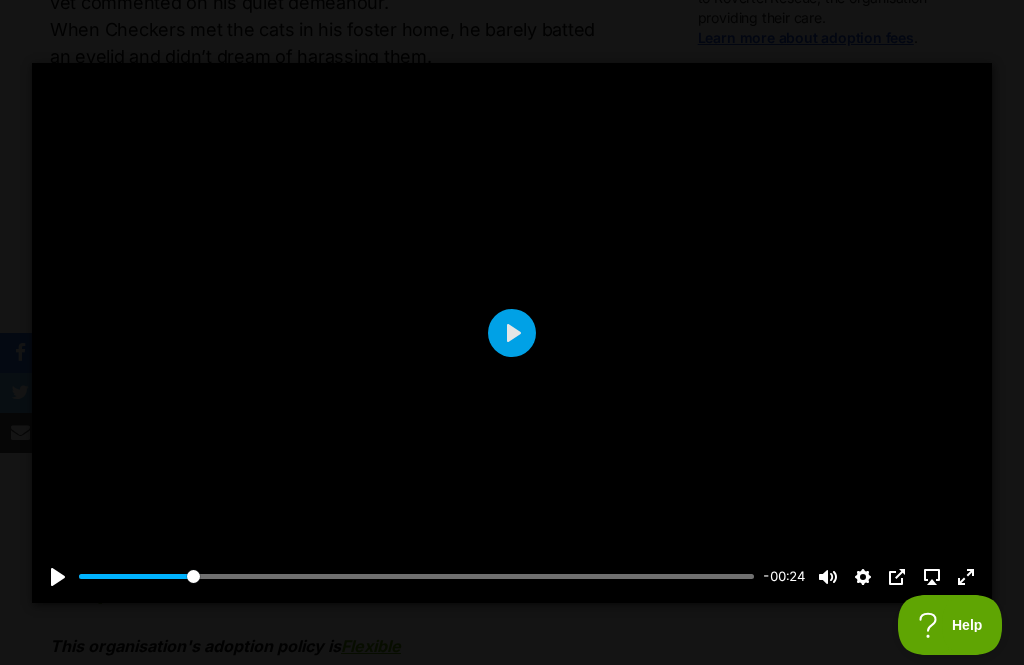 type on "17.64" 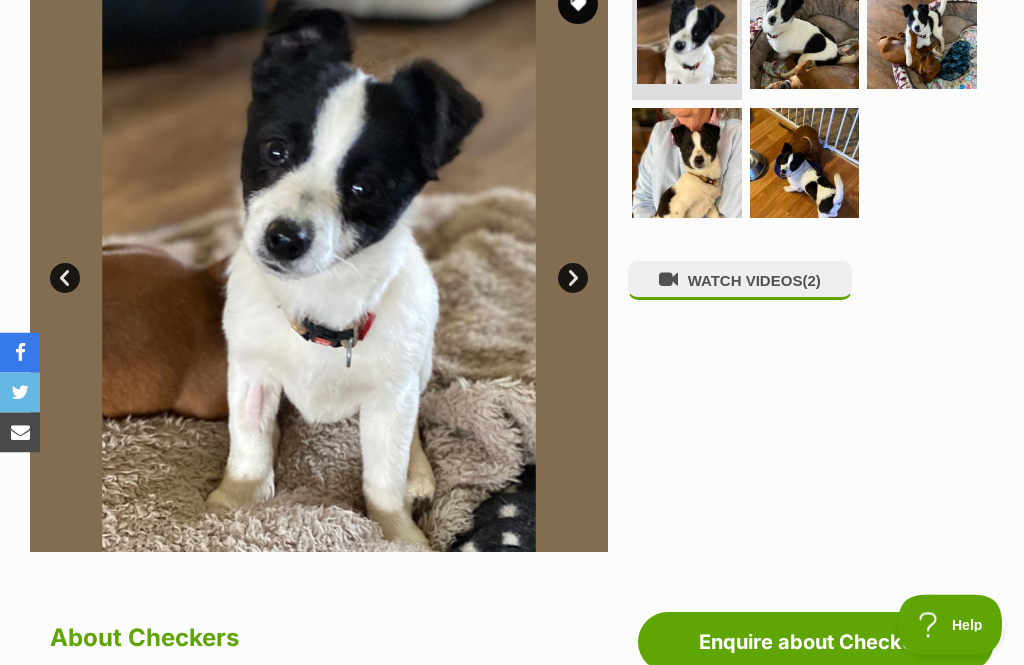 scroll, scrollTop: 432, scrollLeft: 0, axis: vertical 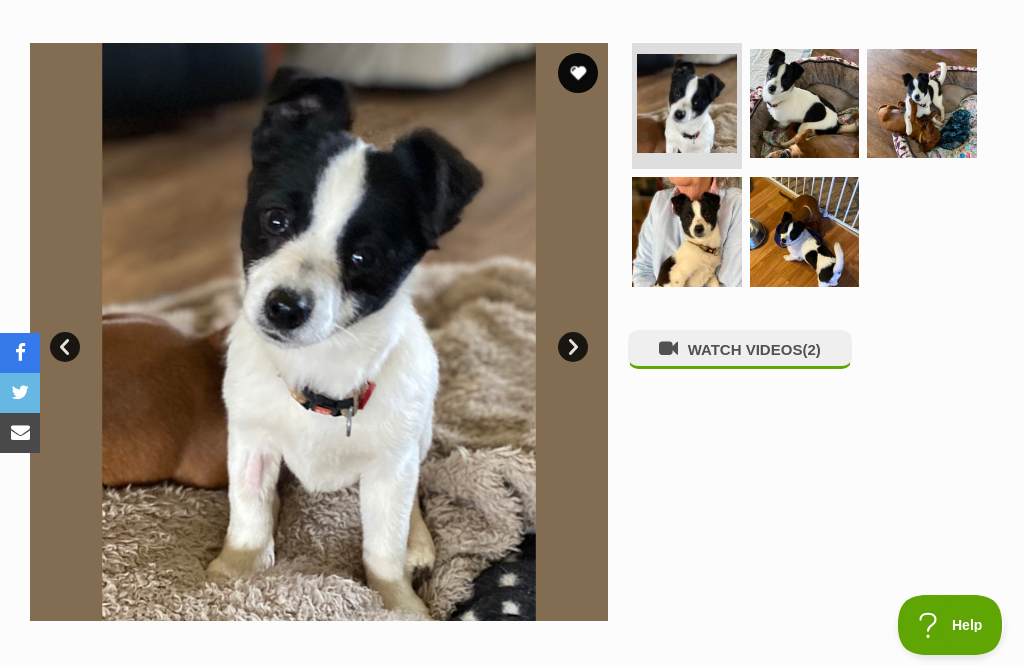 click at bounding box center (922, 104) 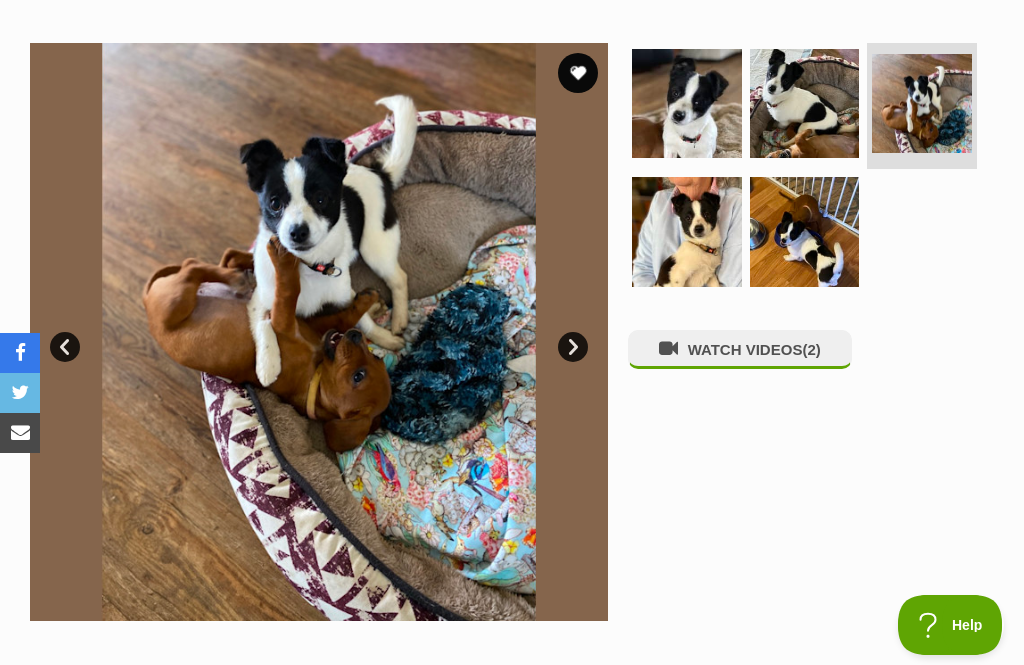 click at bounding box center [805, 104] 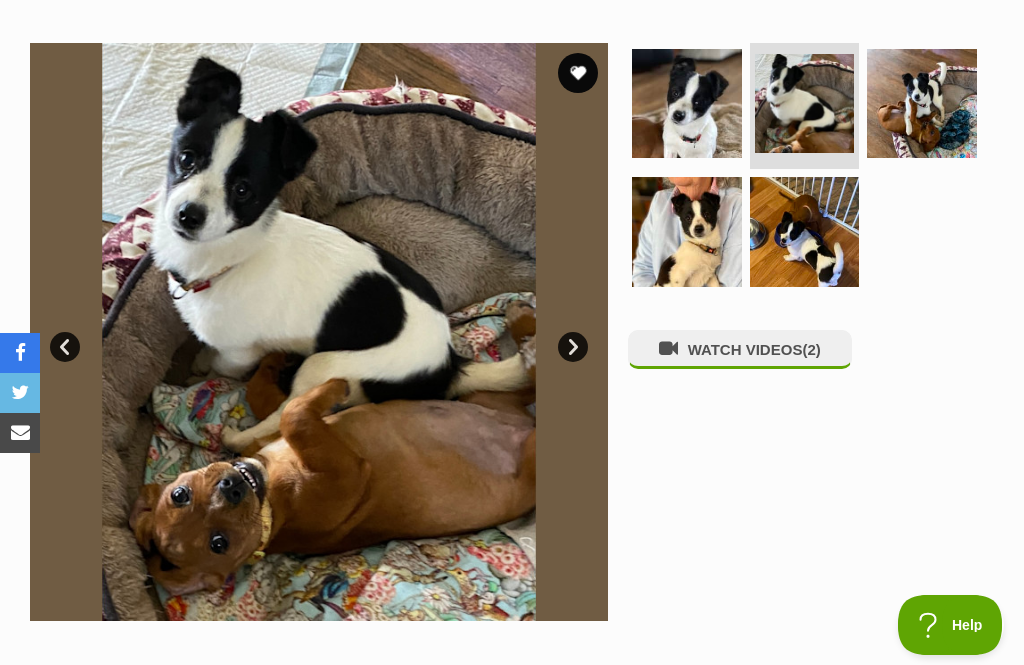 click at bounding box center [687, 232] 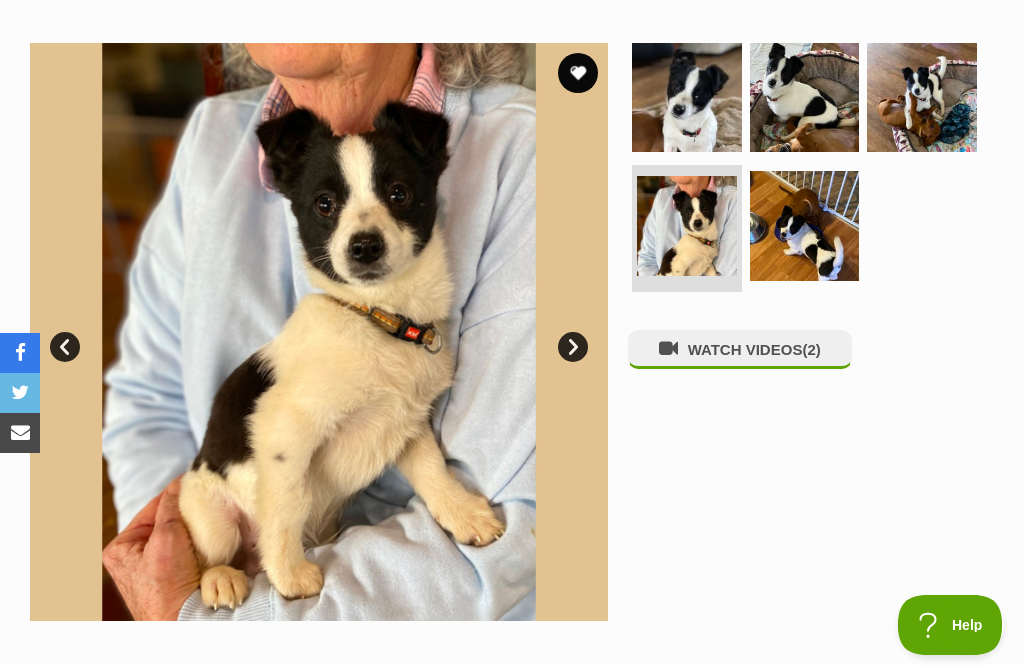 click at bounding box center (805, 226) 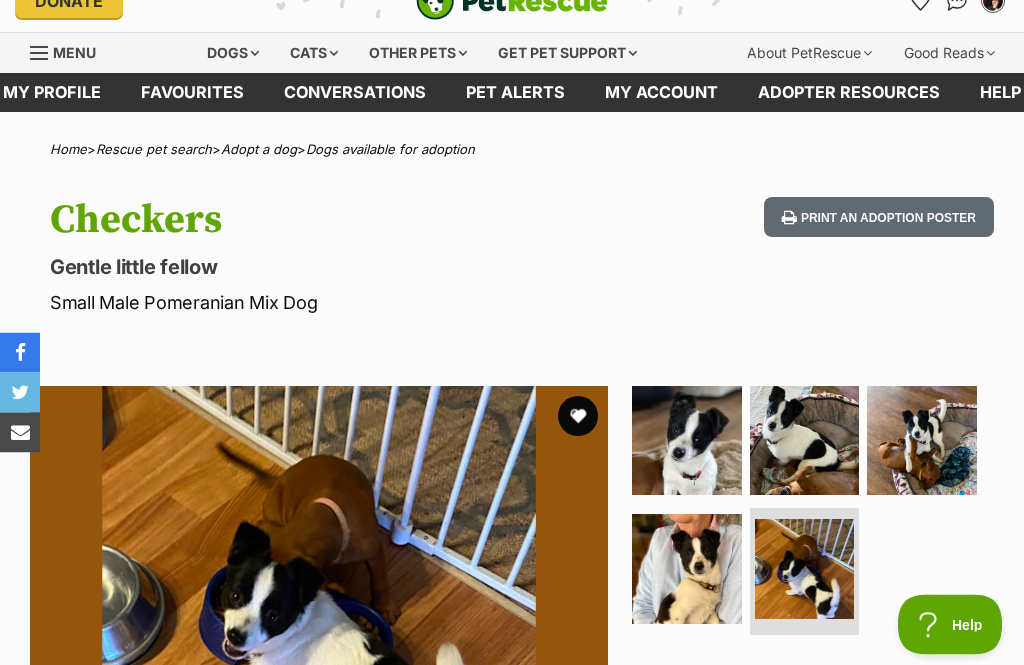 scroll, scrollTop: 31, scrollLeft: 0, axis: vertical 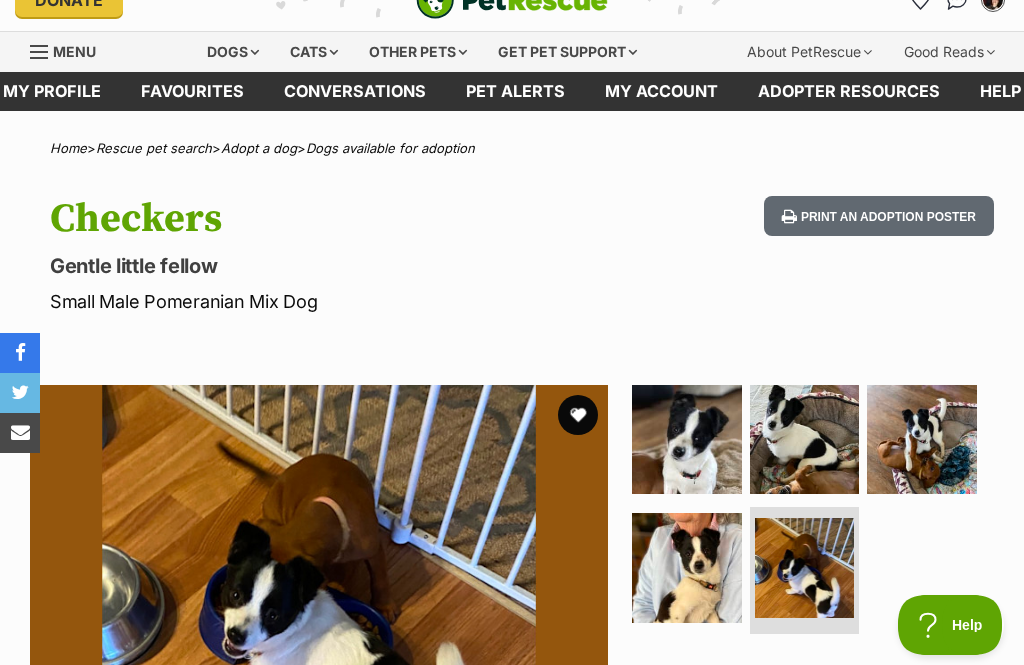 click at bounding box center (578, 415) 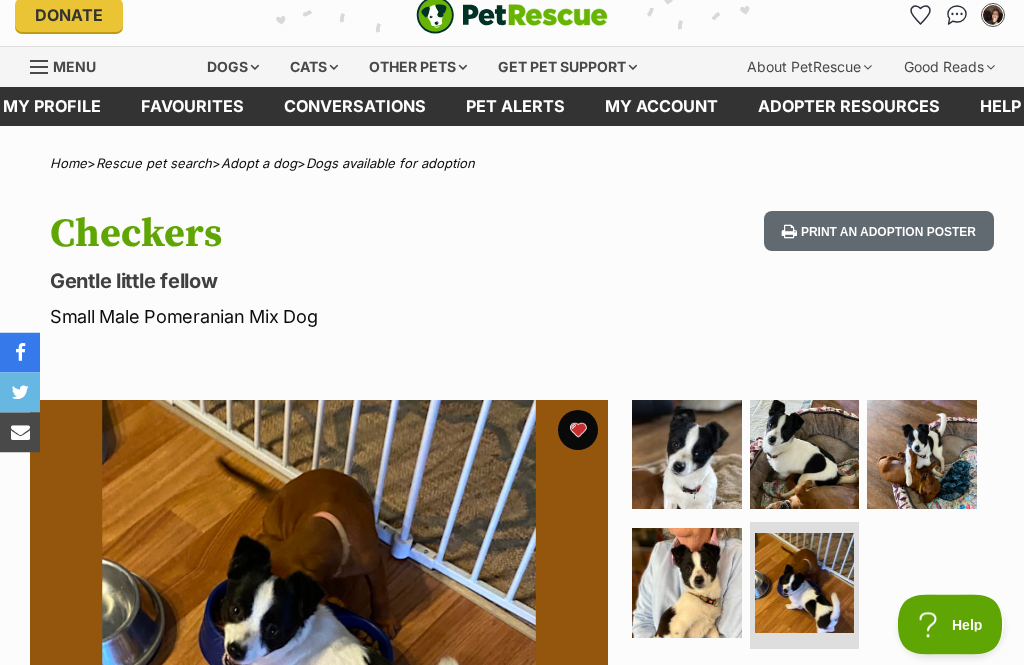 scroll, scrollTop: 0, scrollLeft: 0, axis: both 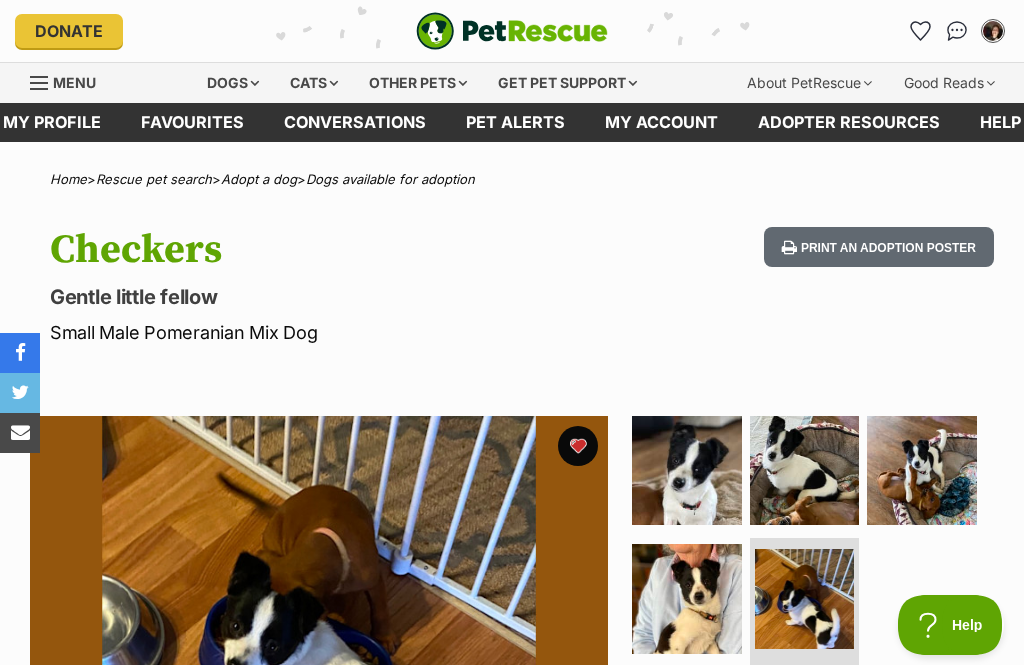 click 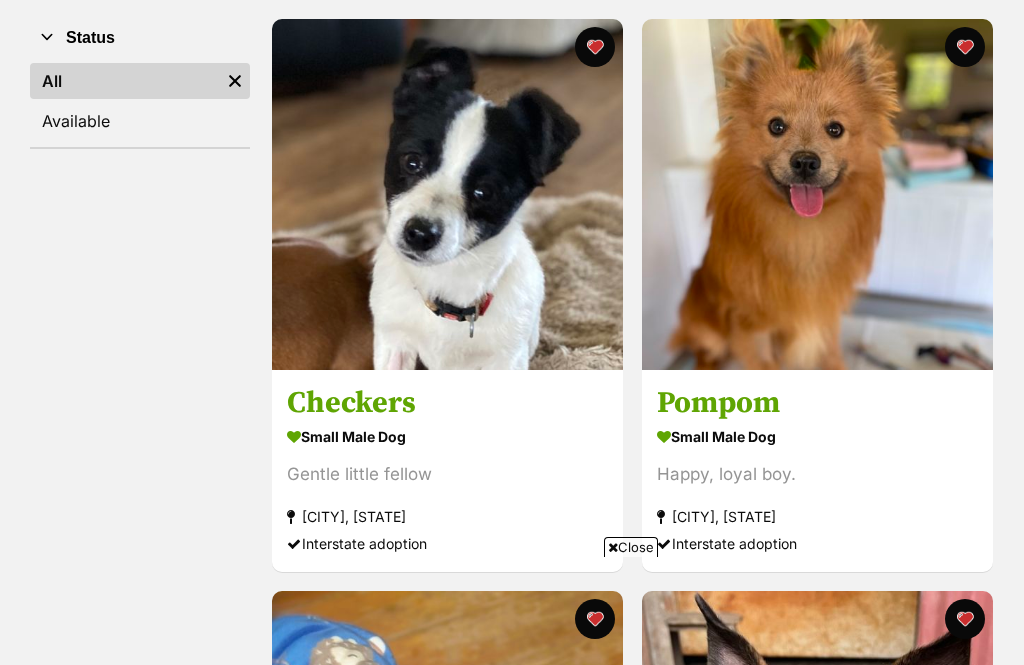 scroll, scrollTop: 390, scrollLeft: 0, axis: vertical 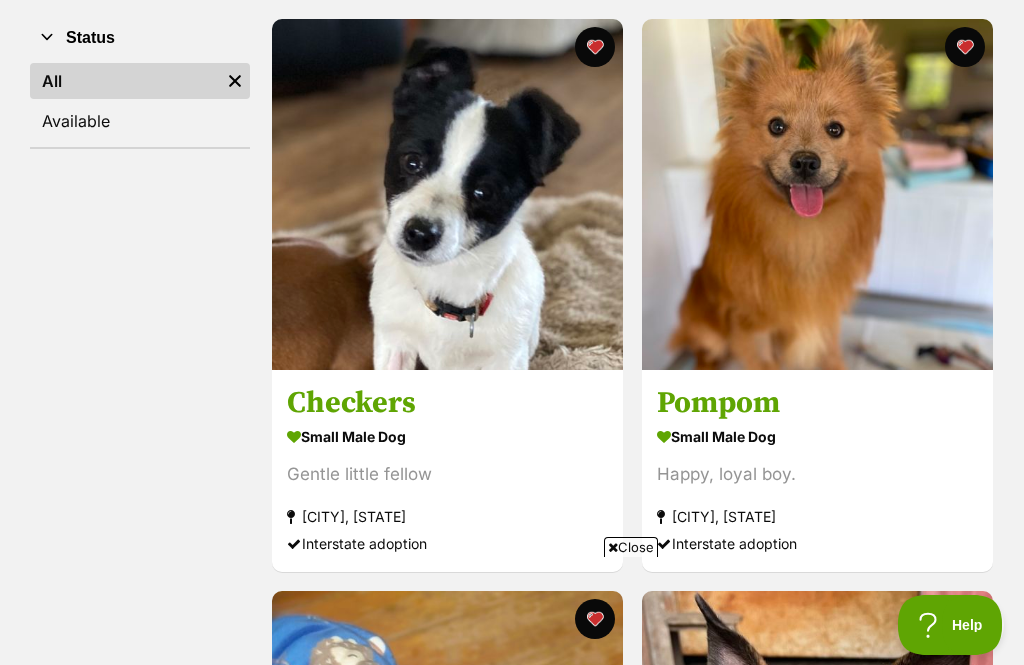 click on "Checkers" at bounding box center [447, 403] 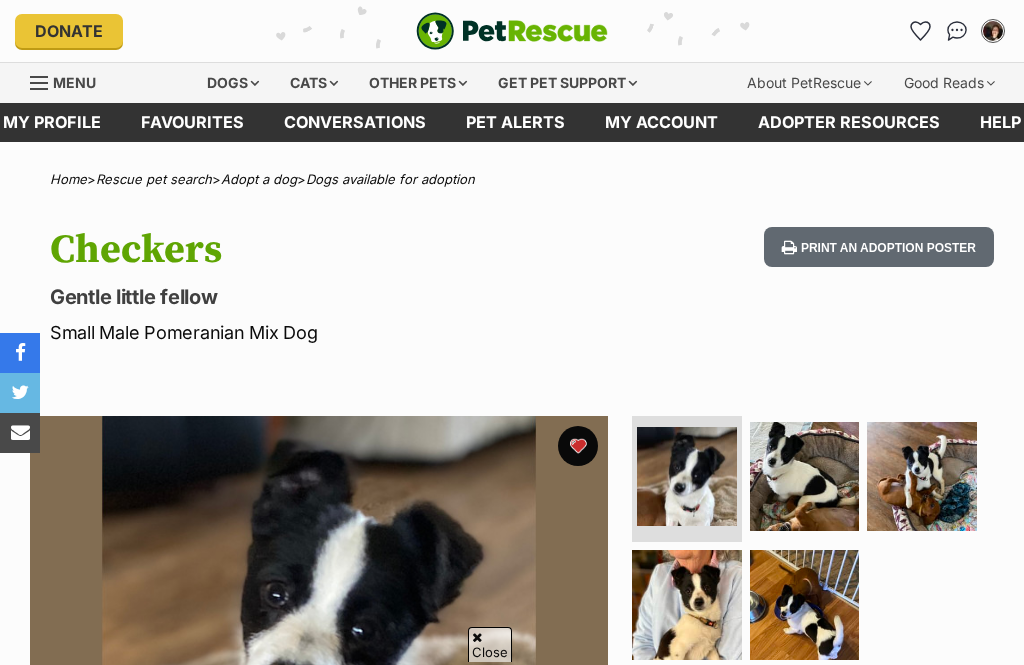 scroll, scrollTop: 705, scrollLeft: 0, axis: vertical 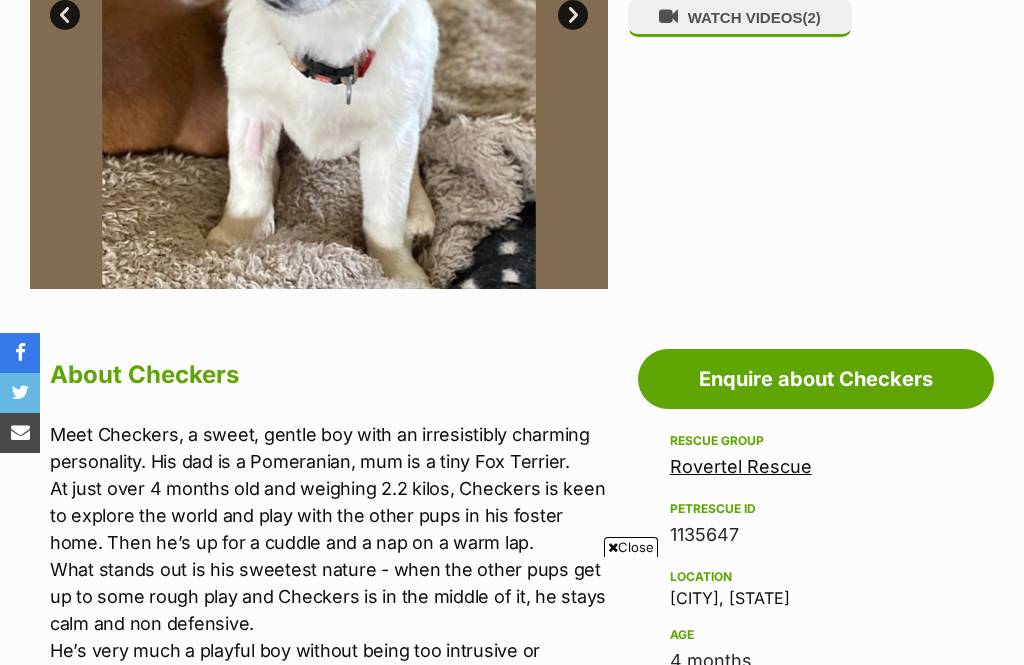 click on "Rovertel Rescue" at bounding box center (741, 466) 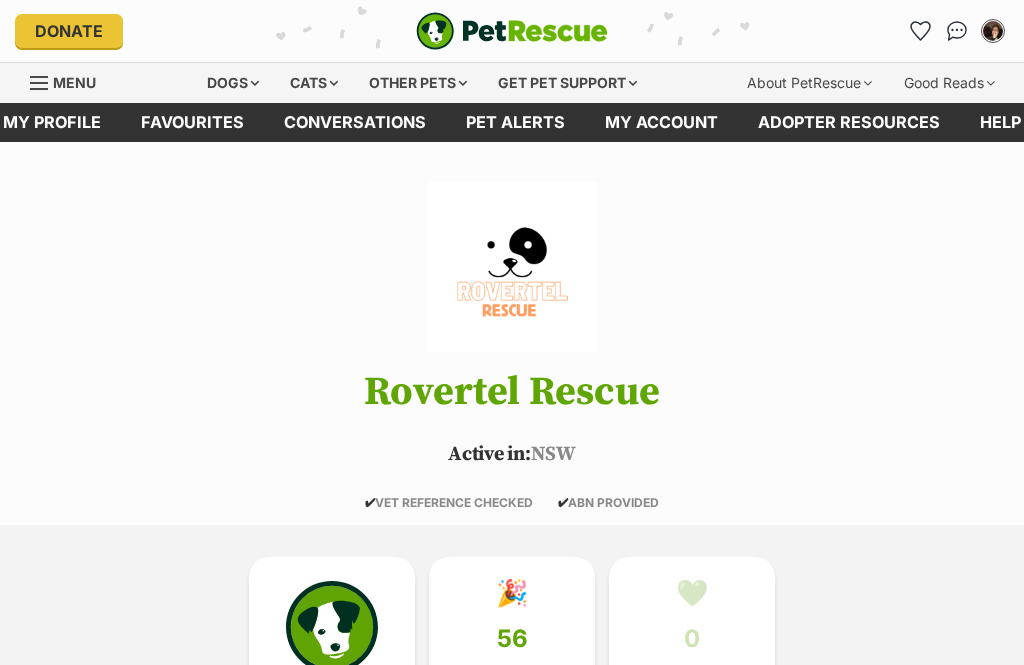 scroll, scrollTop: 0, scrollLeft: 0, axis: both 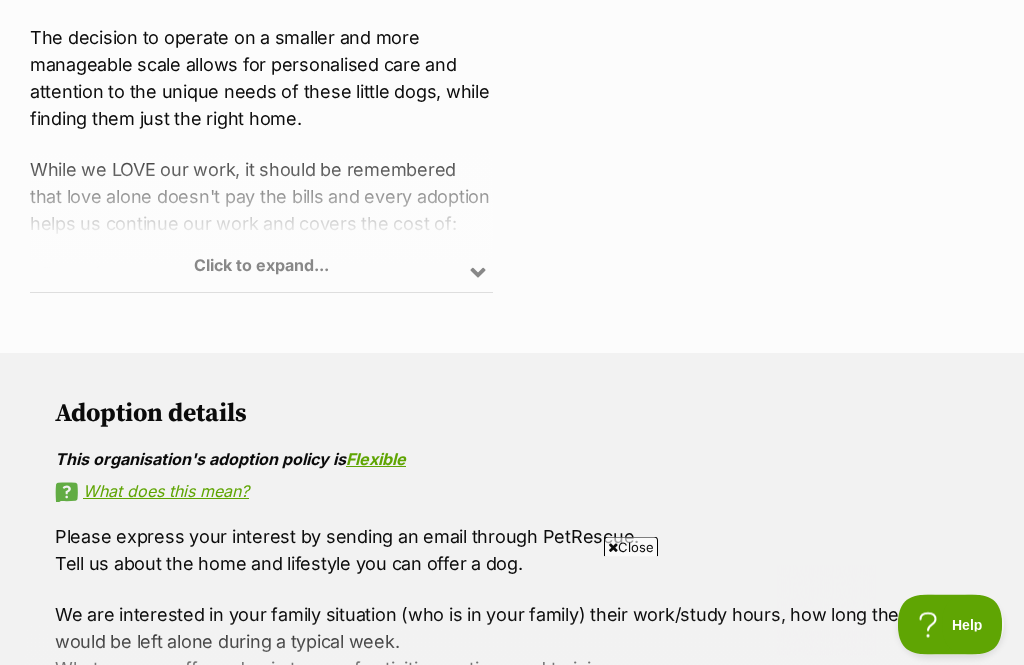 click on "Close" at bounding box center [631, 547] 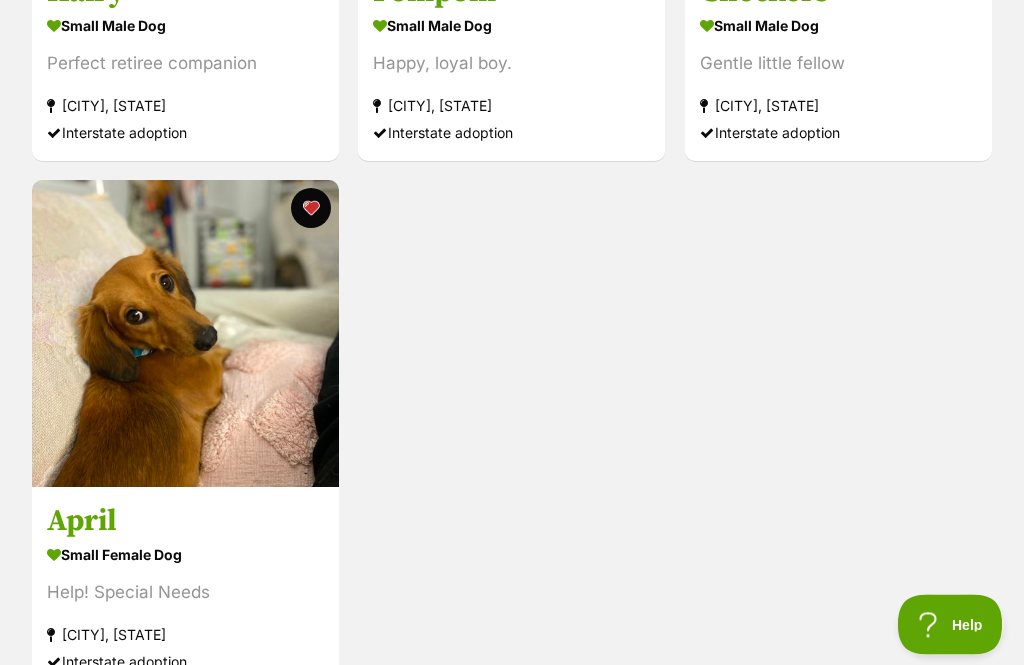 scroll, scrollTop: 2638, scrollLeft: 0, axis: vertical 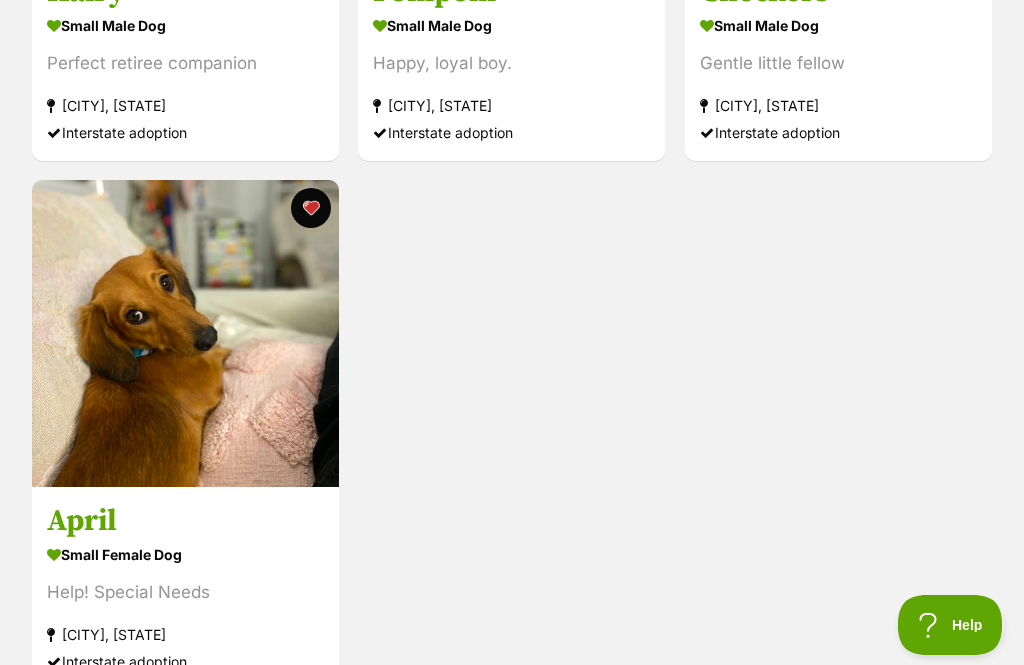 click at bounding box center [185, 333] 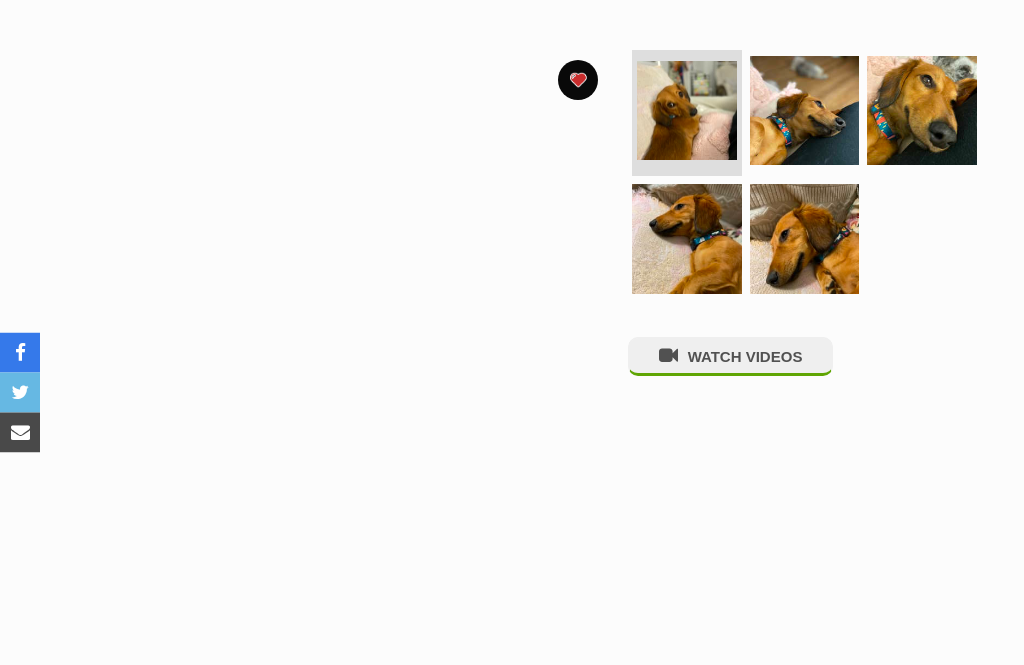 scroll, scrollTop: 369, scrollLeft: 0, axis: vertical 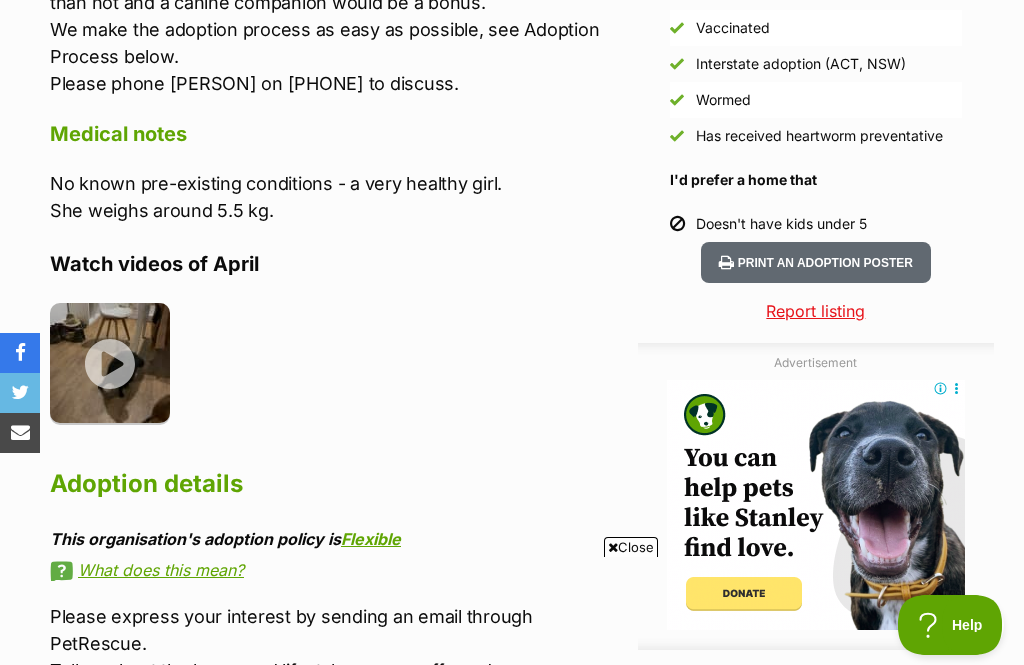 click at bounding box center (110, 363) 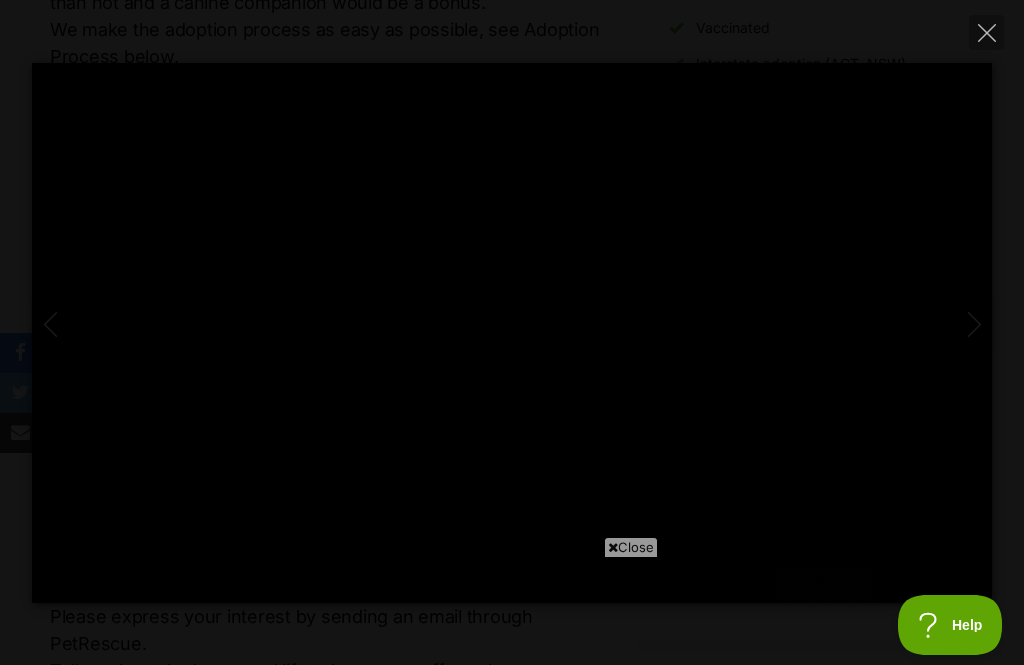 scroll, scrollTop: 0, scrollLeft: 0, axis: both 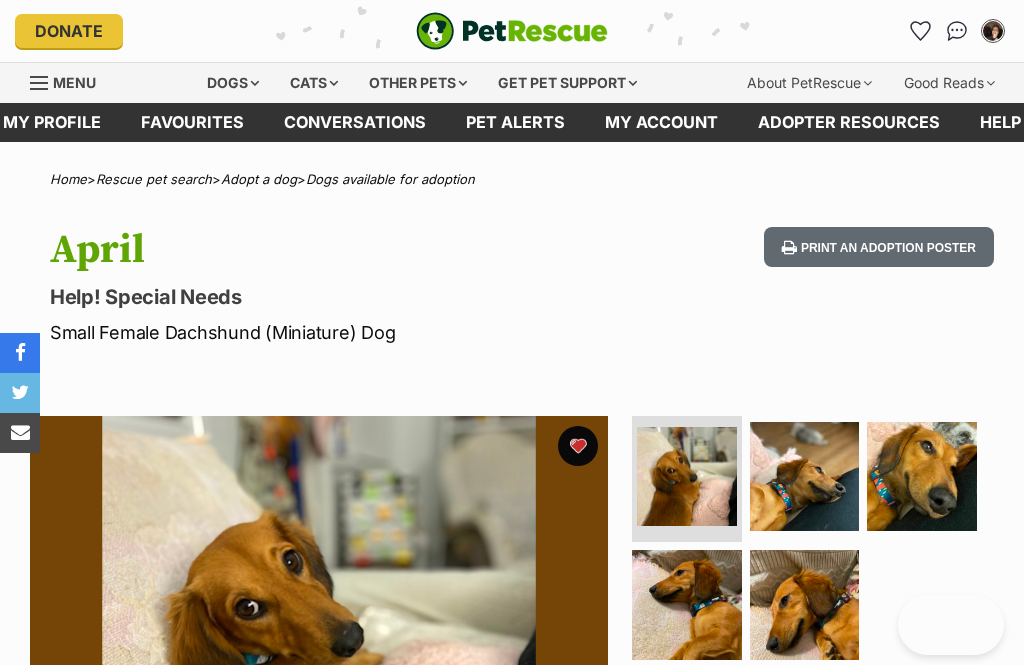 click at bounding box center [39, 83] 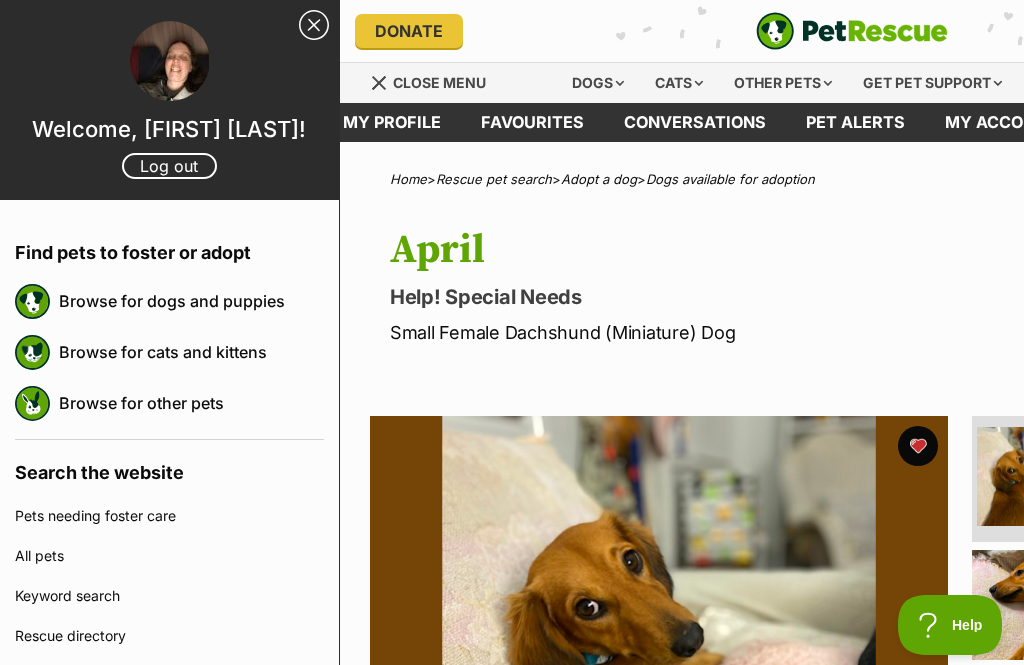 scroll, scrollTop: 0, scrollLeft: 0, axis: both 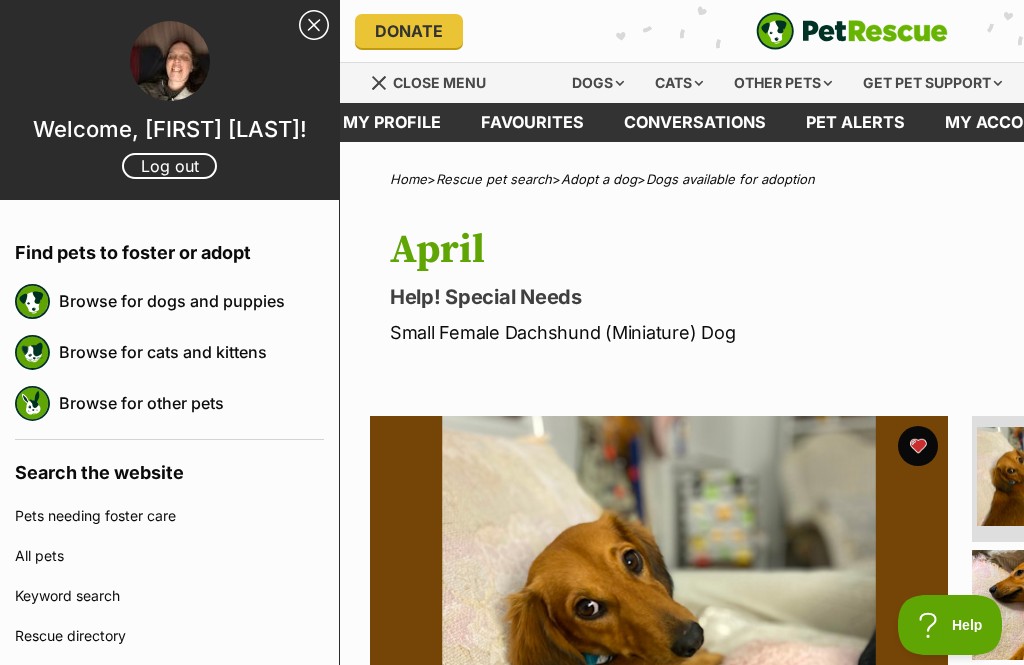 click on "Log out" at bounding box center (169, 166) 